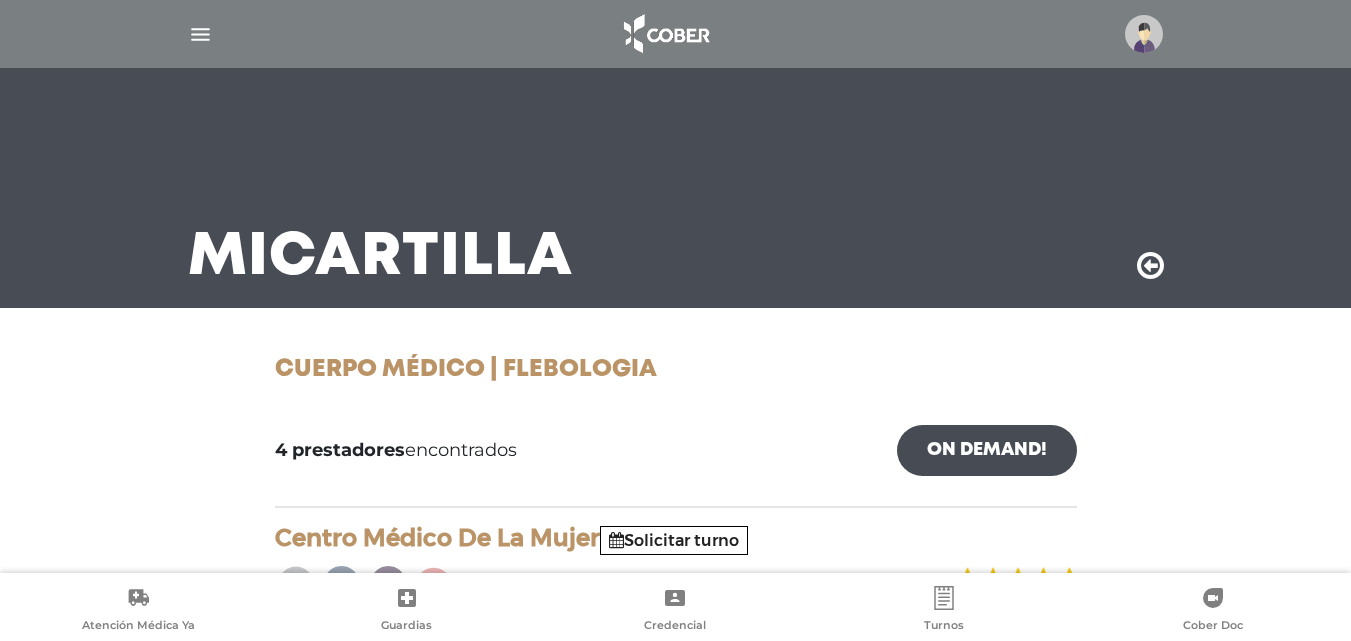 scroll, scrollTop: 0, scrollLeft: 0, axis: both 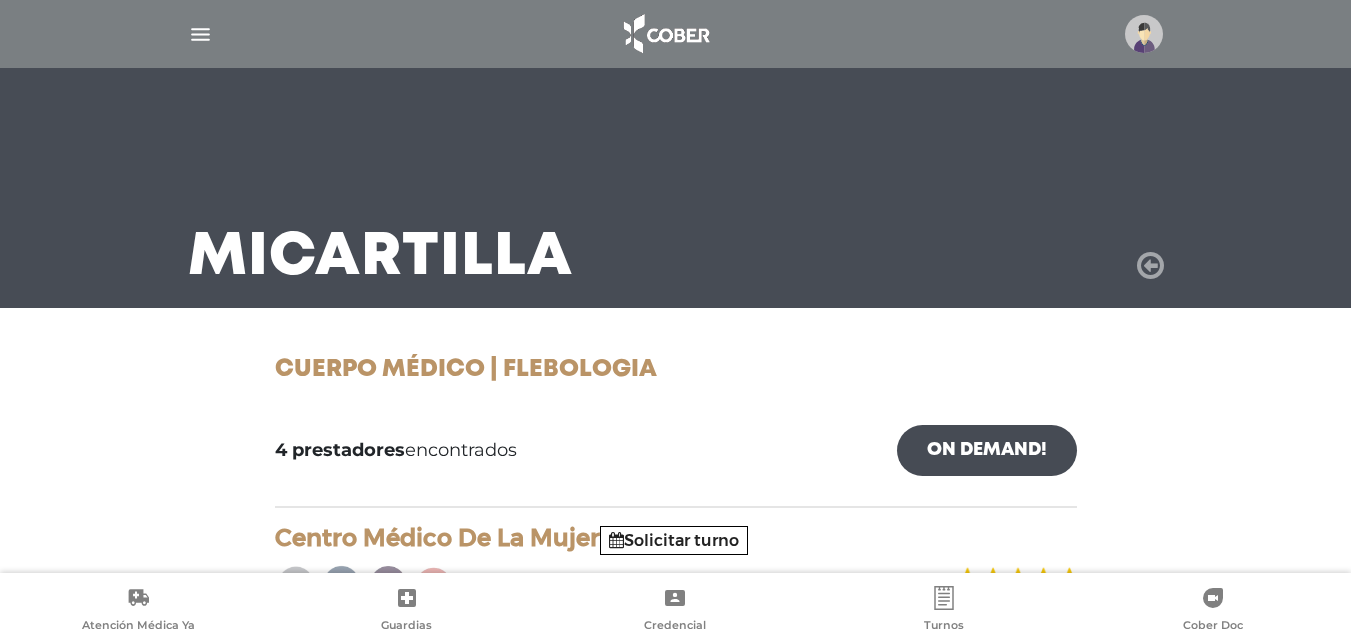 click at bounding box center (1150, 266) 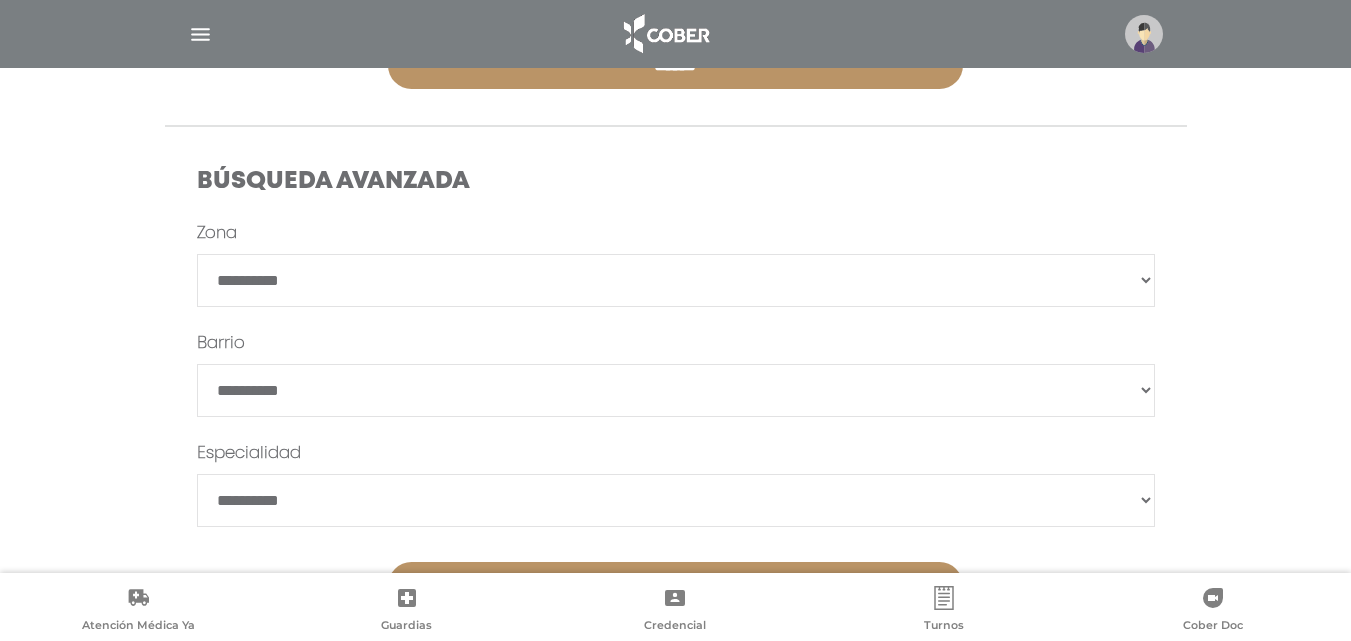 scroll, scrollTop: 600, scrollLeft: 0, axis: vertical 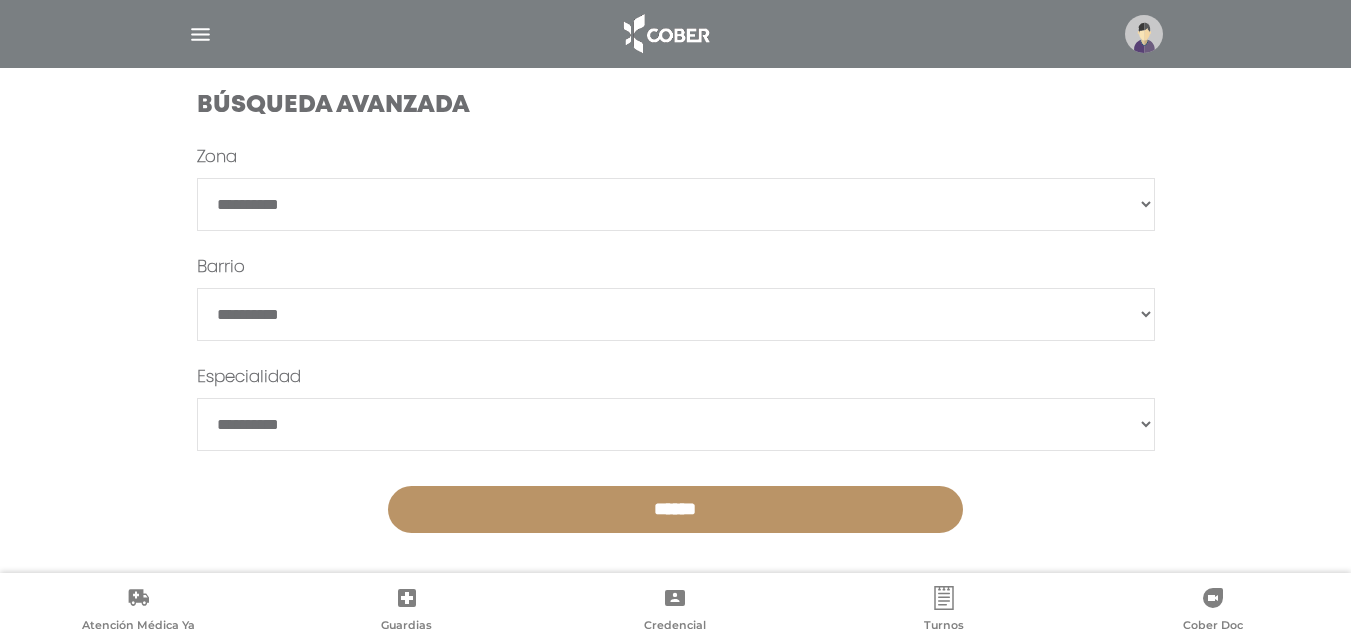 click on "**********" at bounding box center [676, 204] 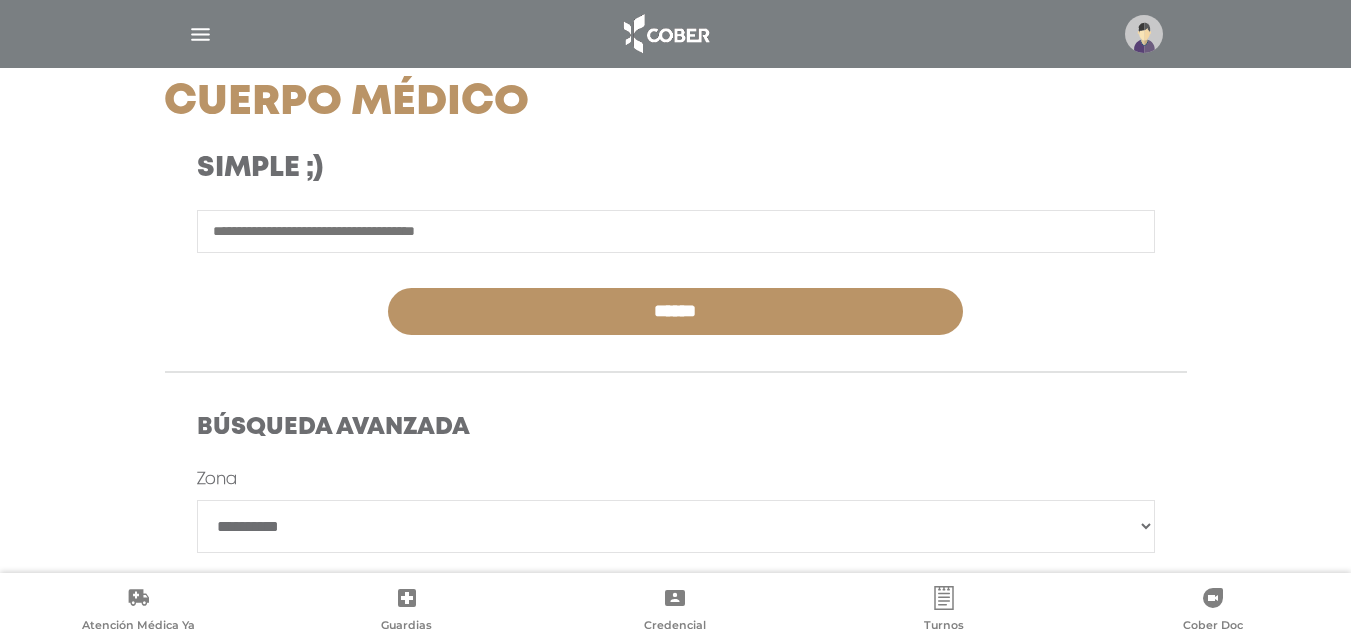 scroll, scrollTop: 200, scrollLeft: 0, axis: vertical 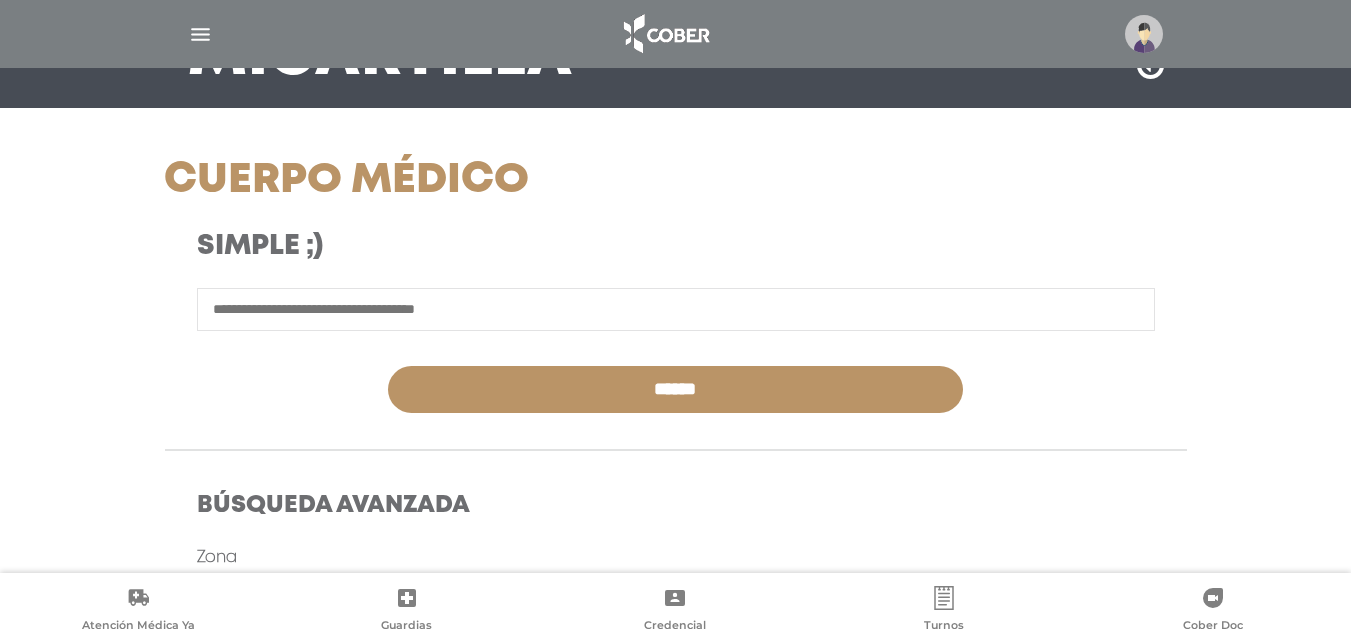 click at bounding box center (676, 309) 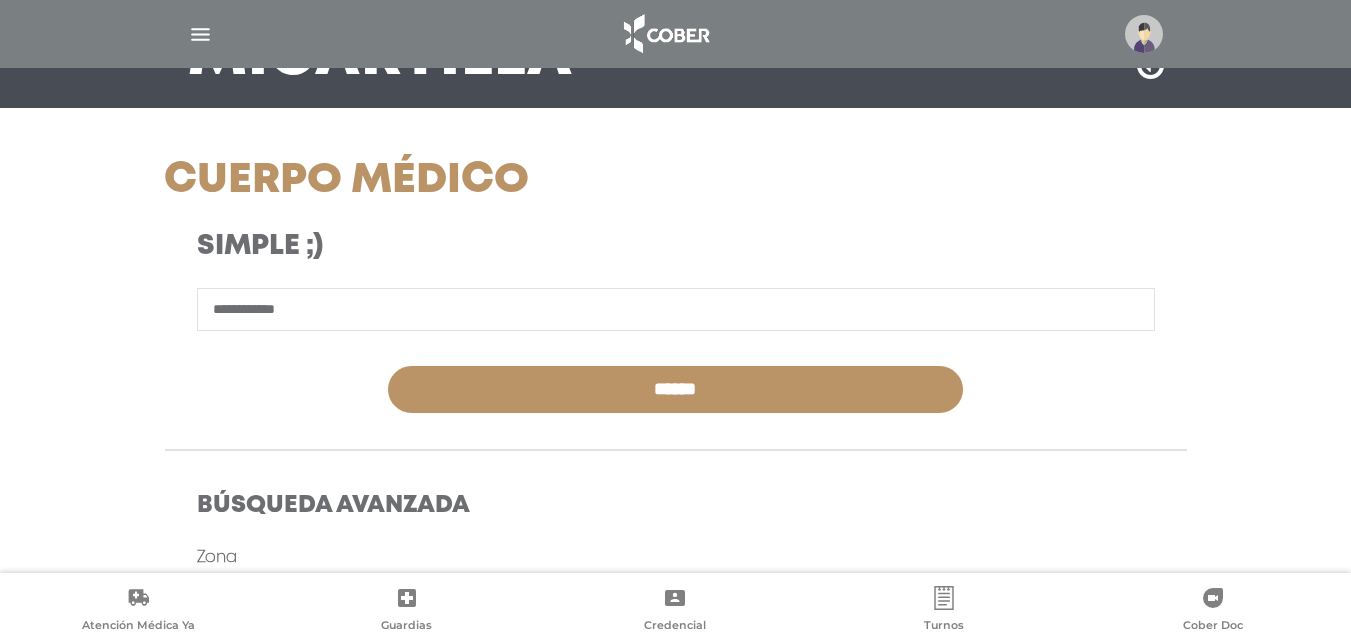type on "**********" 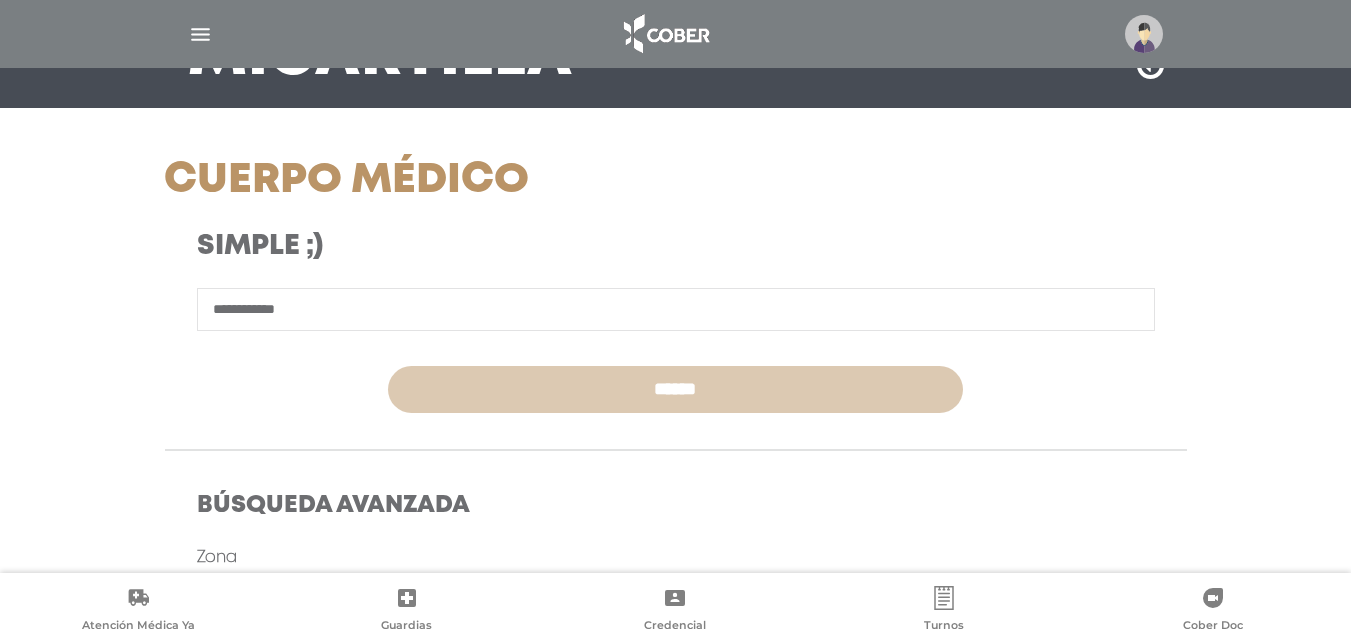 click on "******" at bounding box center (675, 389) 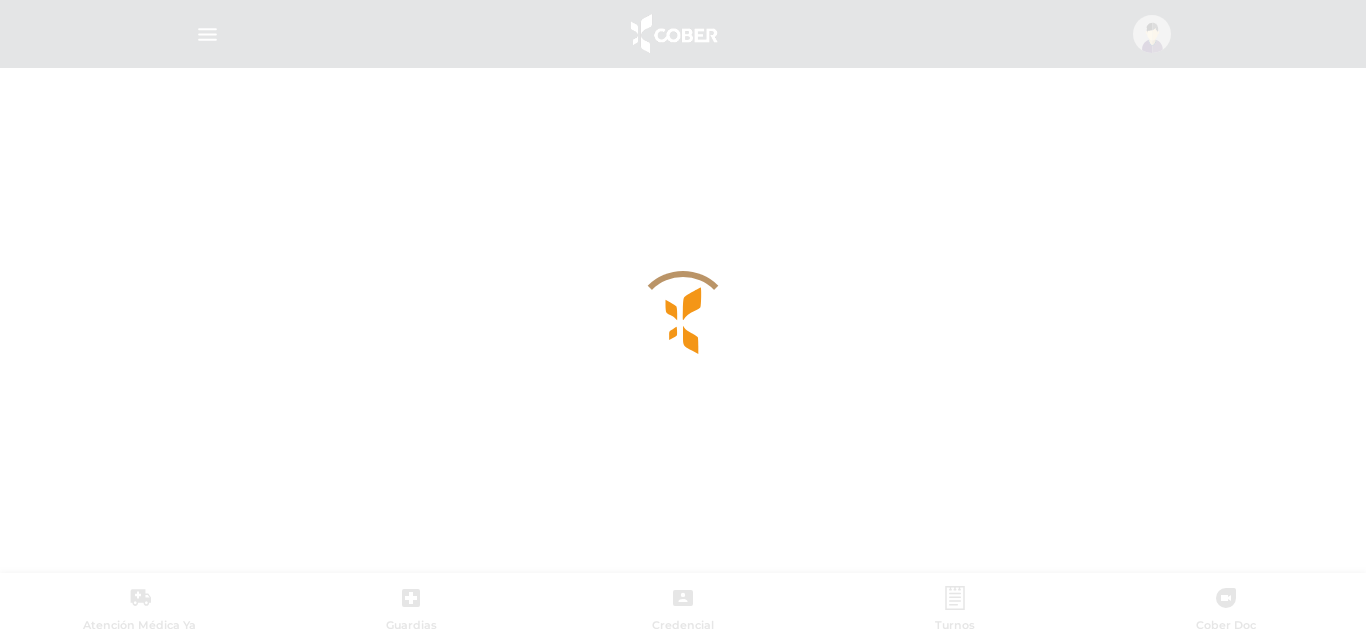 scroll, scrollTop: 0, scrollLeft: 0, axis: both 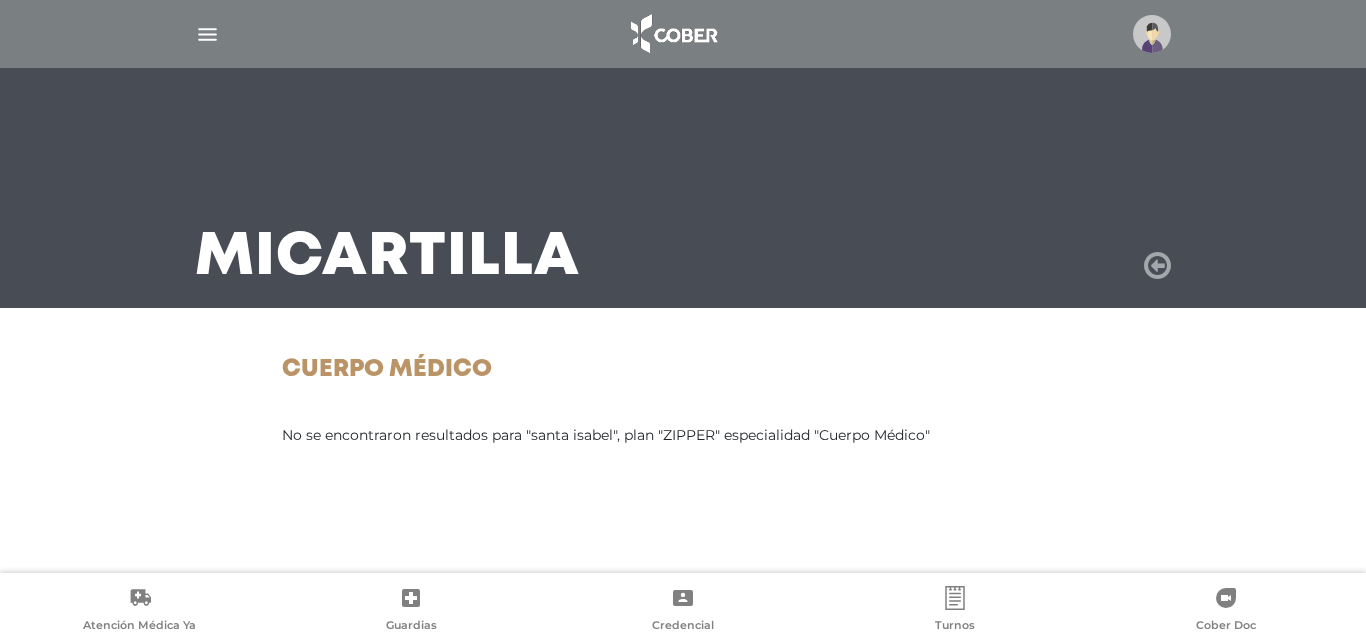 click at bounding box center [1157, 266] 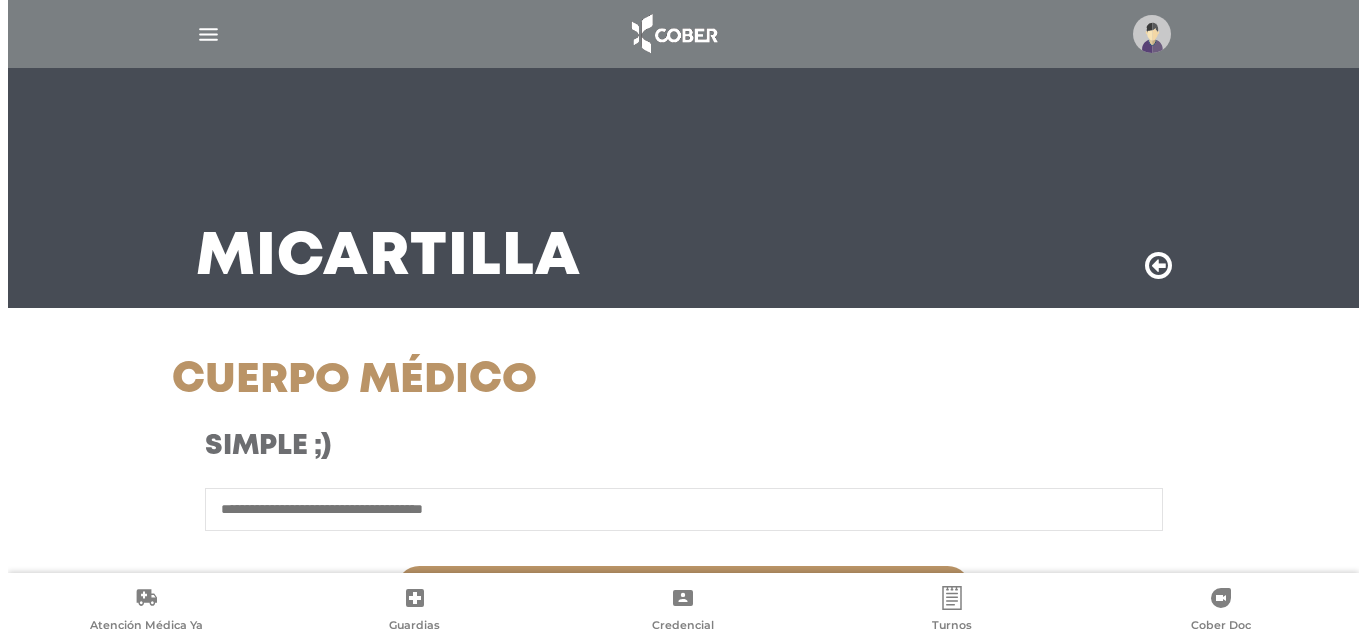 scroll, scrollTop: 0, scrollLeft: 0, axis: both 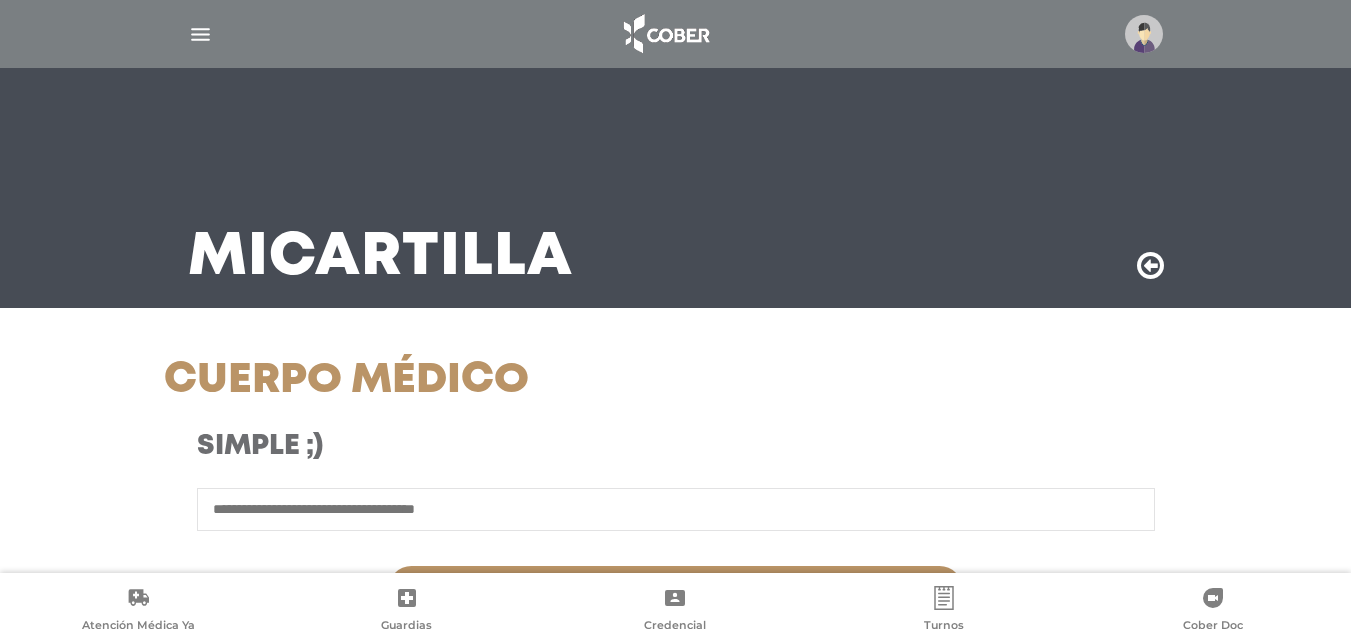 click at bounding box center [676, 34] 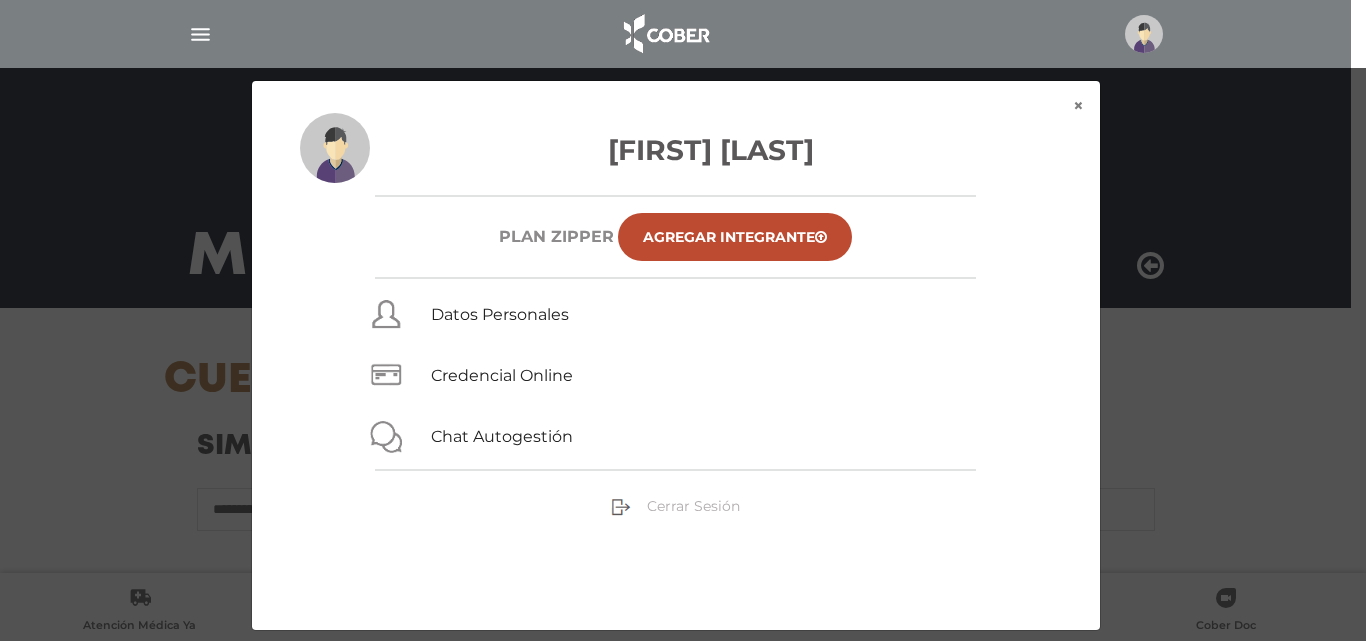 click on "Cerrar Sesión" at bounding box center [693, 506] 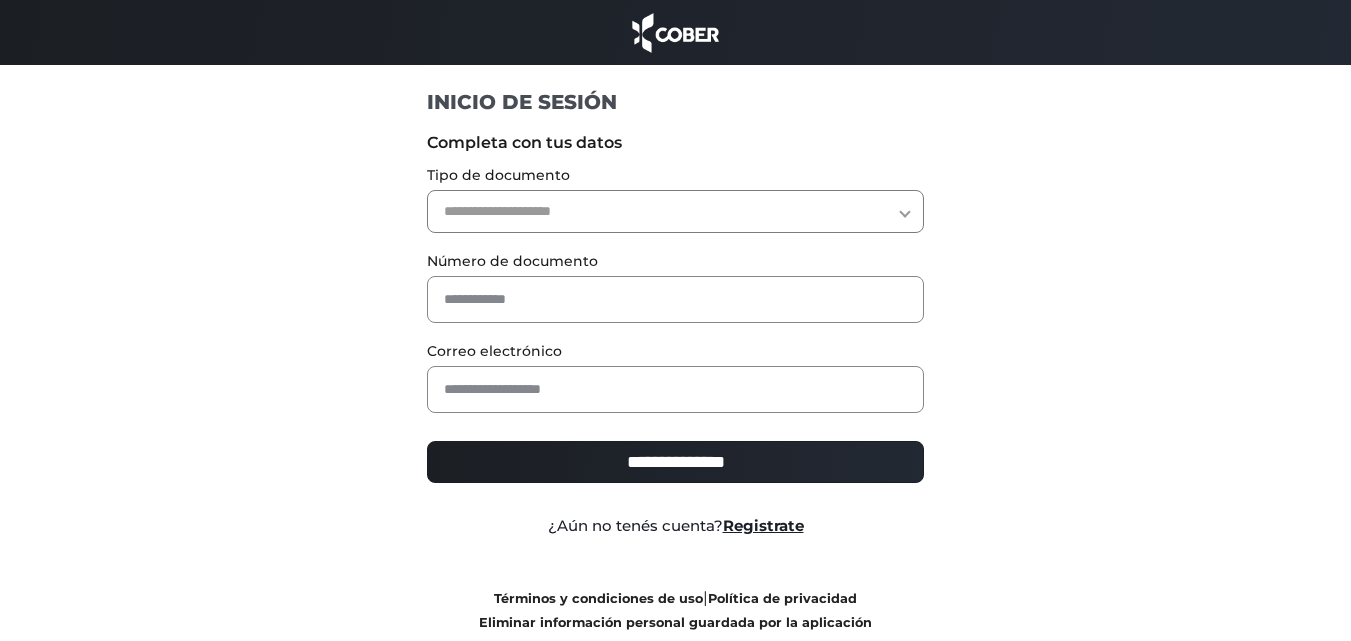 scroll, scrollTop: 0, scrollLeft: 0, axis: both 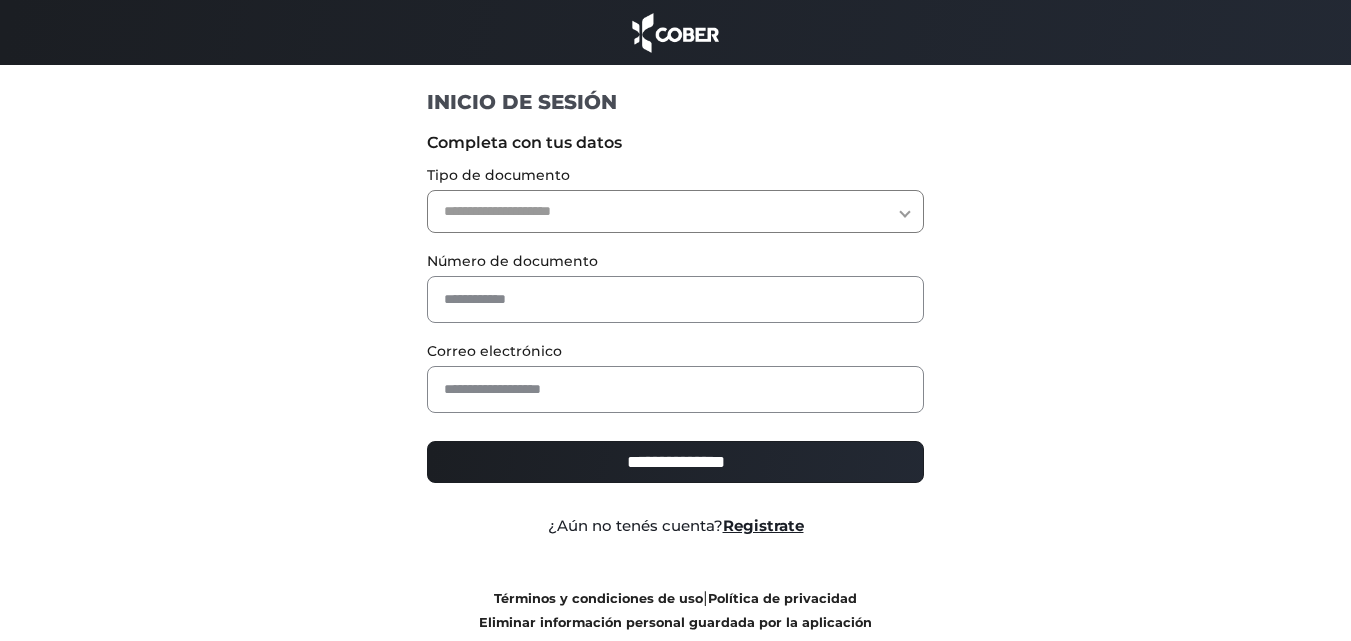 drag, startPoint x: 524, startPoint y: 193, endPoint x: 522, endPoint y: 209, distance: 16.124516 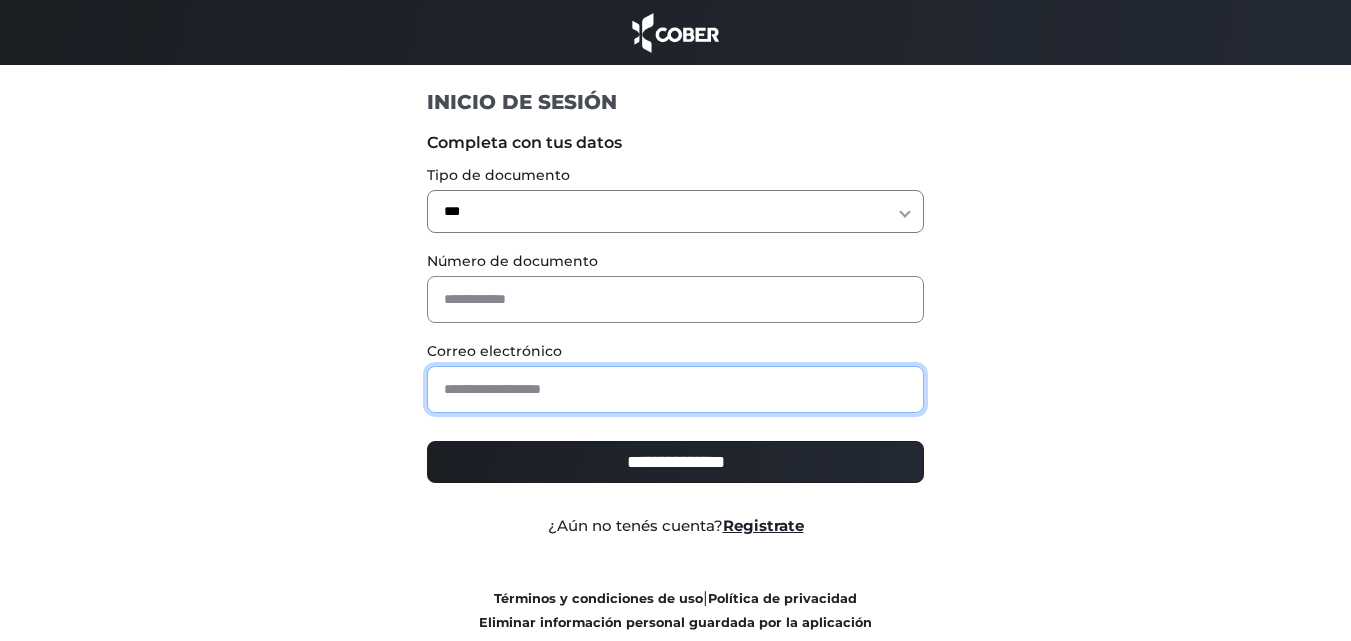 click at bounding box center (675, 389) 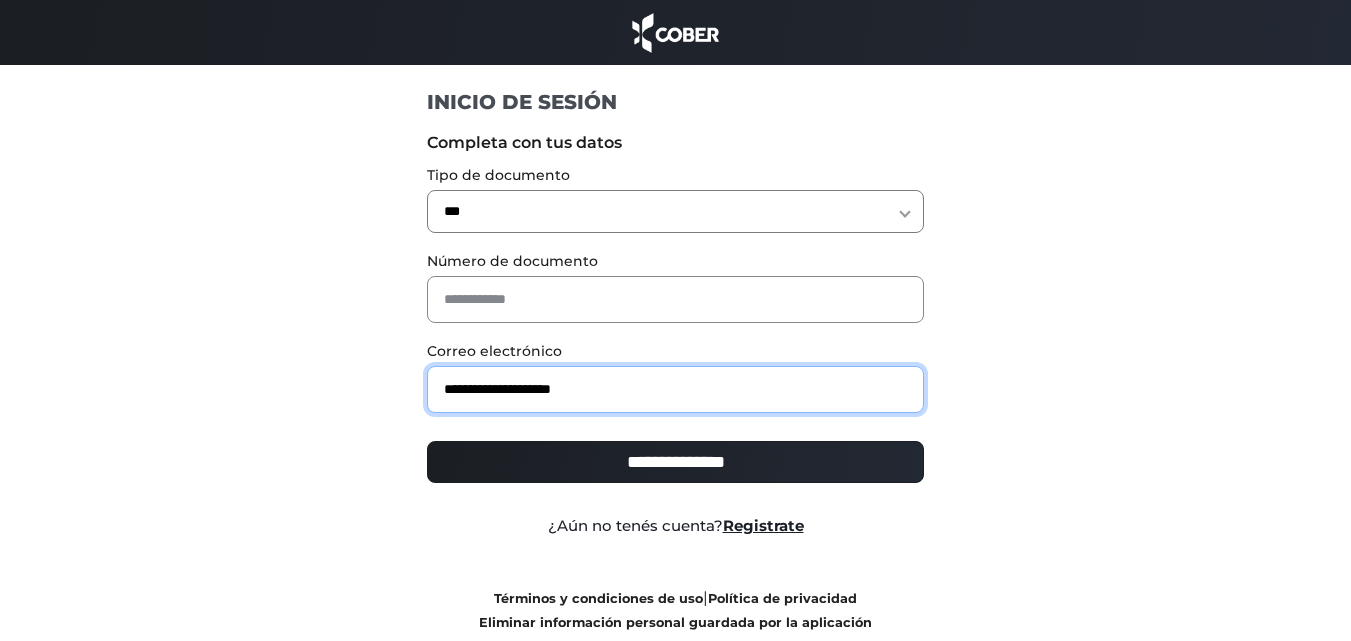 type on "**********" 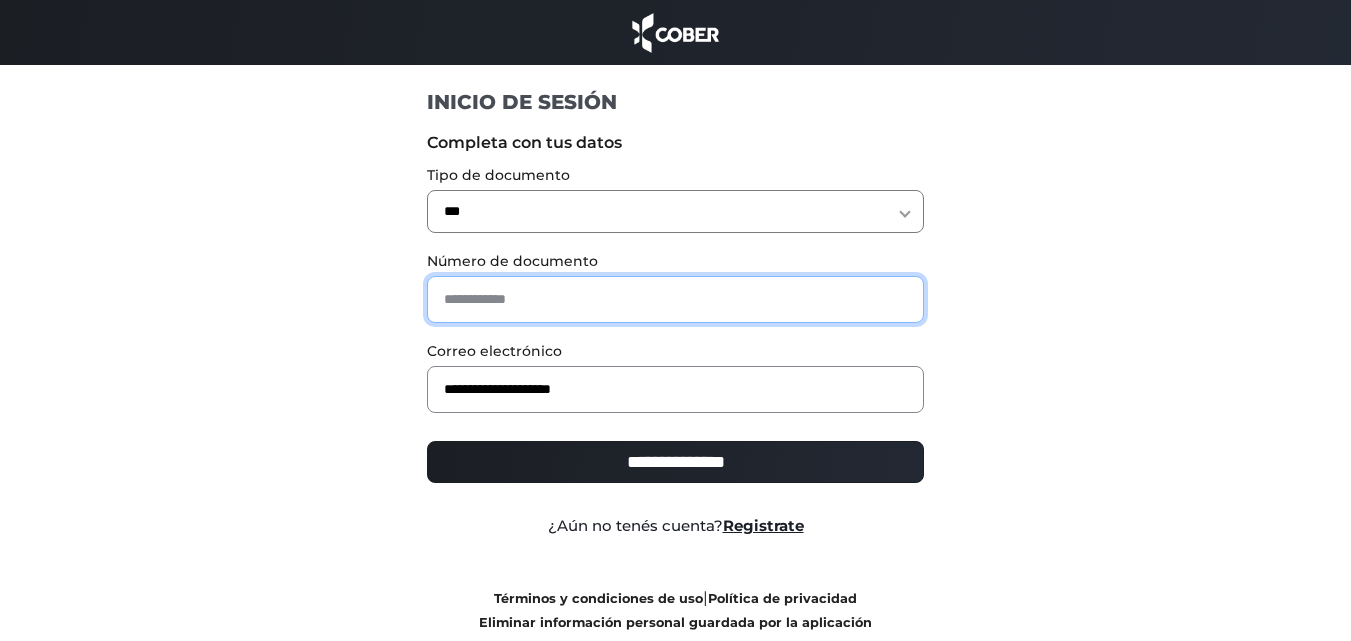 click at bounding box center [675, 299] 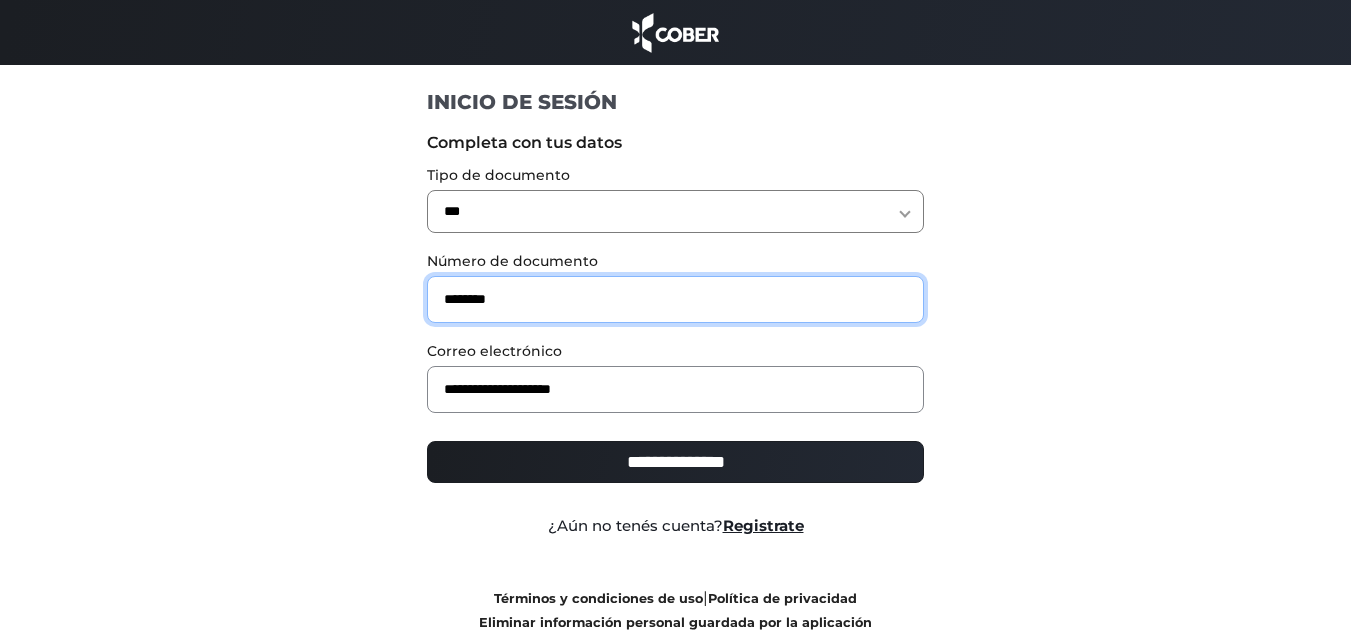 type on "********" 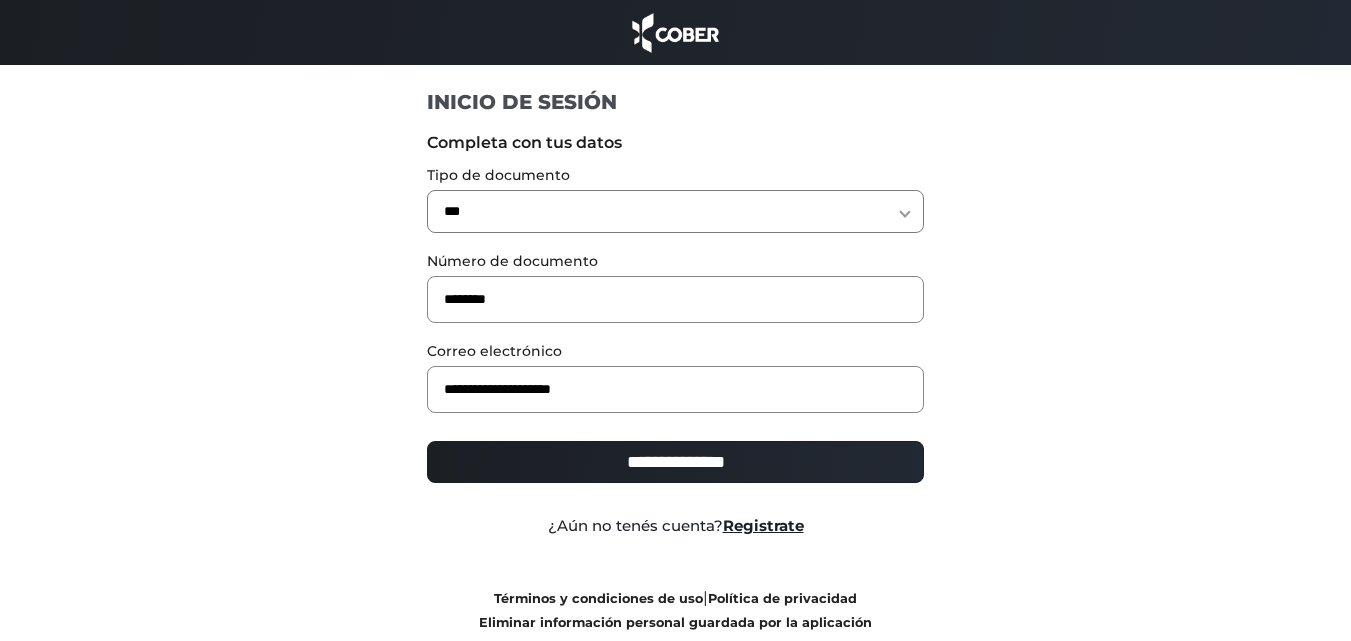click on "**********" at bounding box center (675, 462) 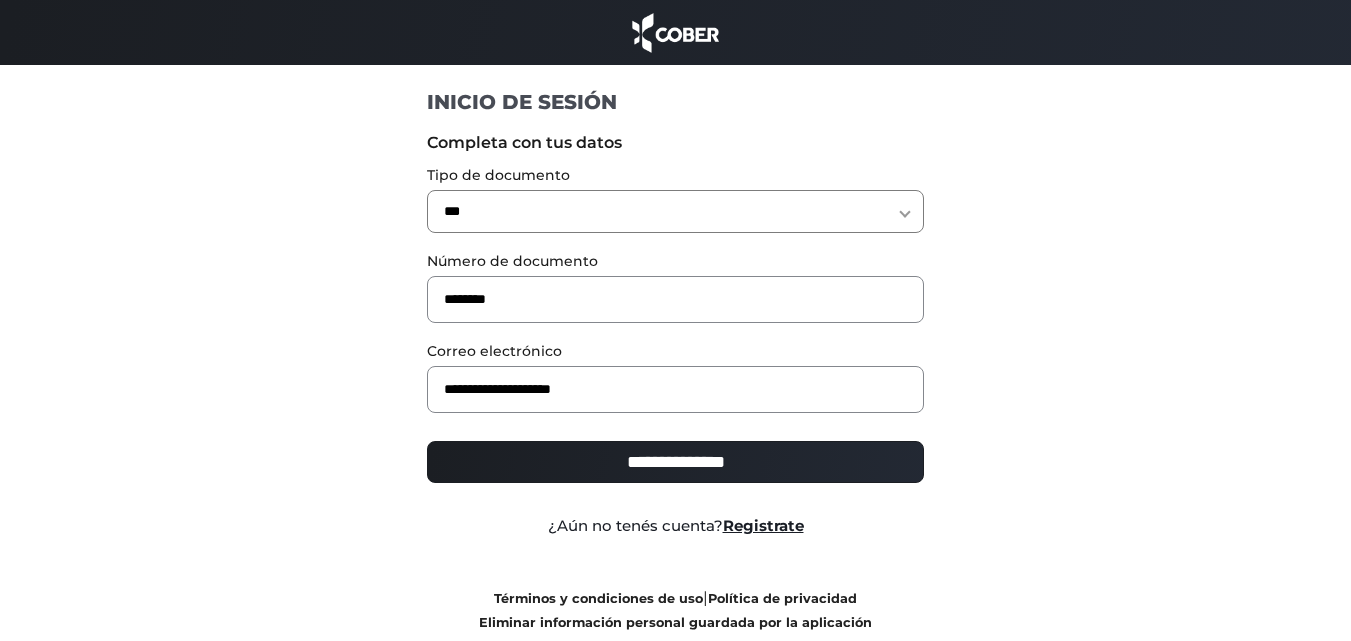 type on "**********" 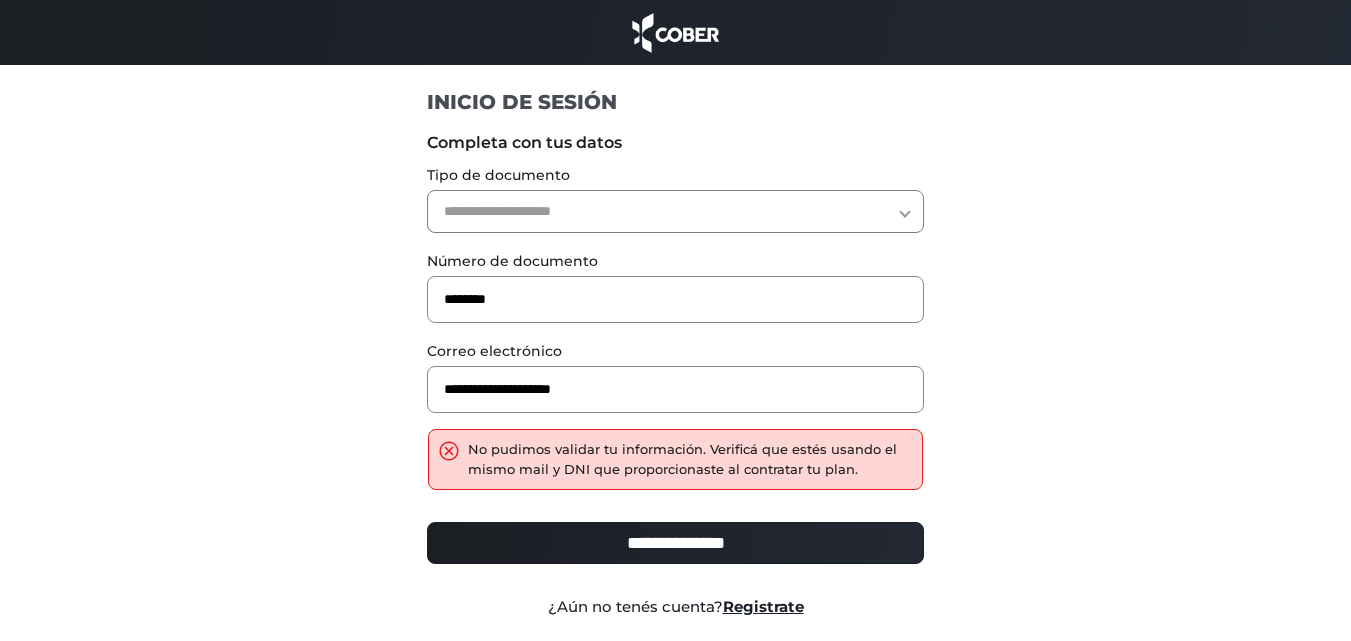 scroll, scrollTop: 0, scrollLeft: 0, axis: both 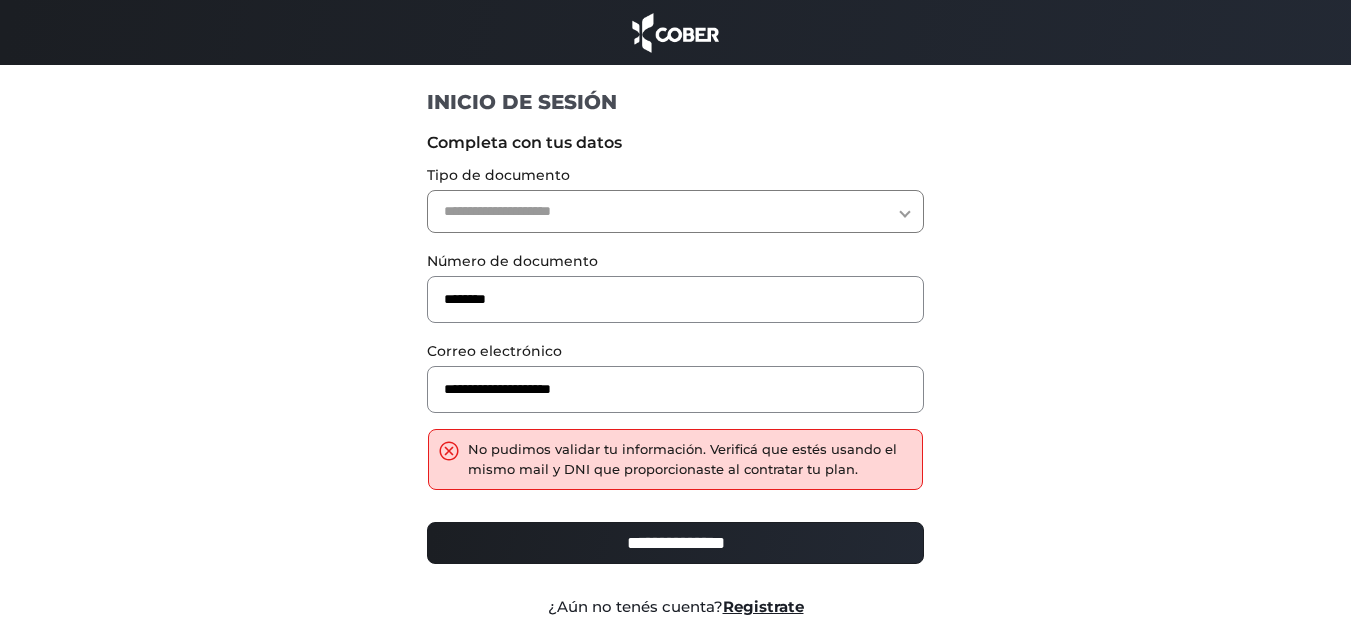 click on "**********" at bounding box center [675, 211] 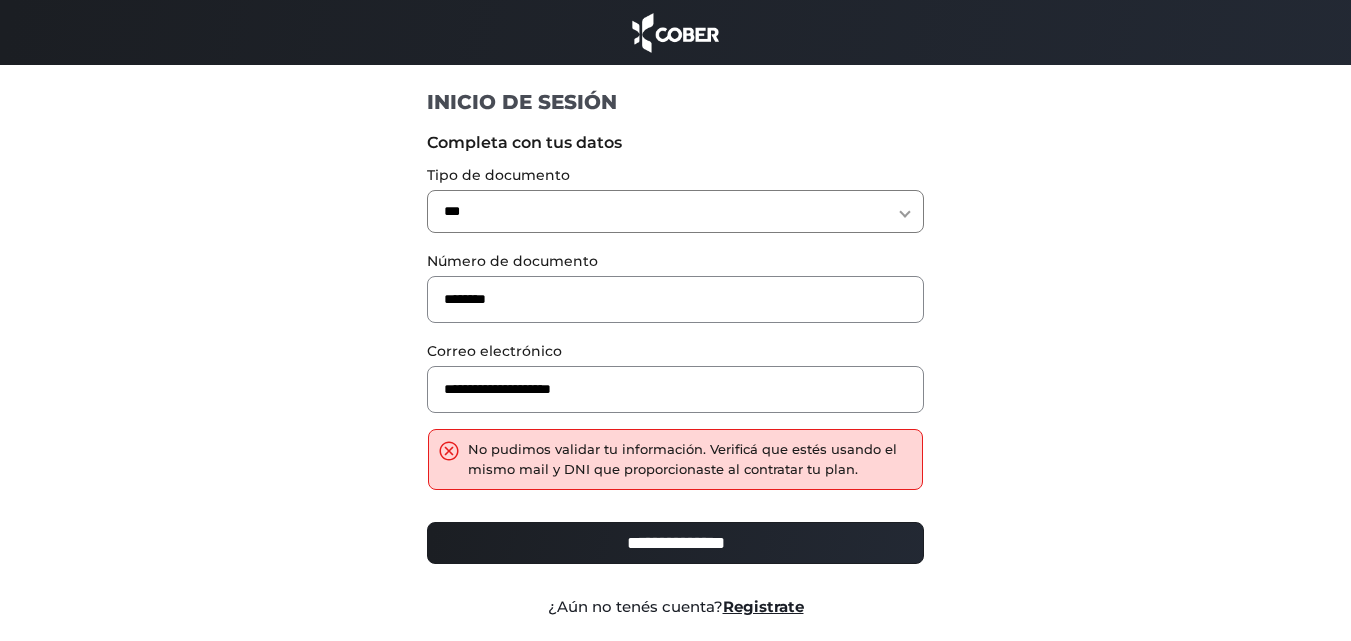 click on "**********" at bounding box center (675, 211) 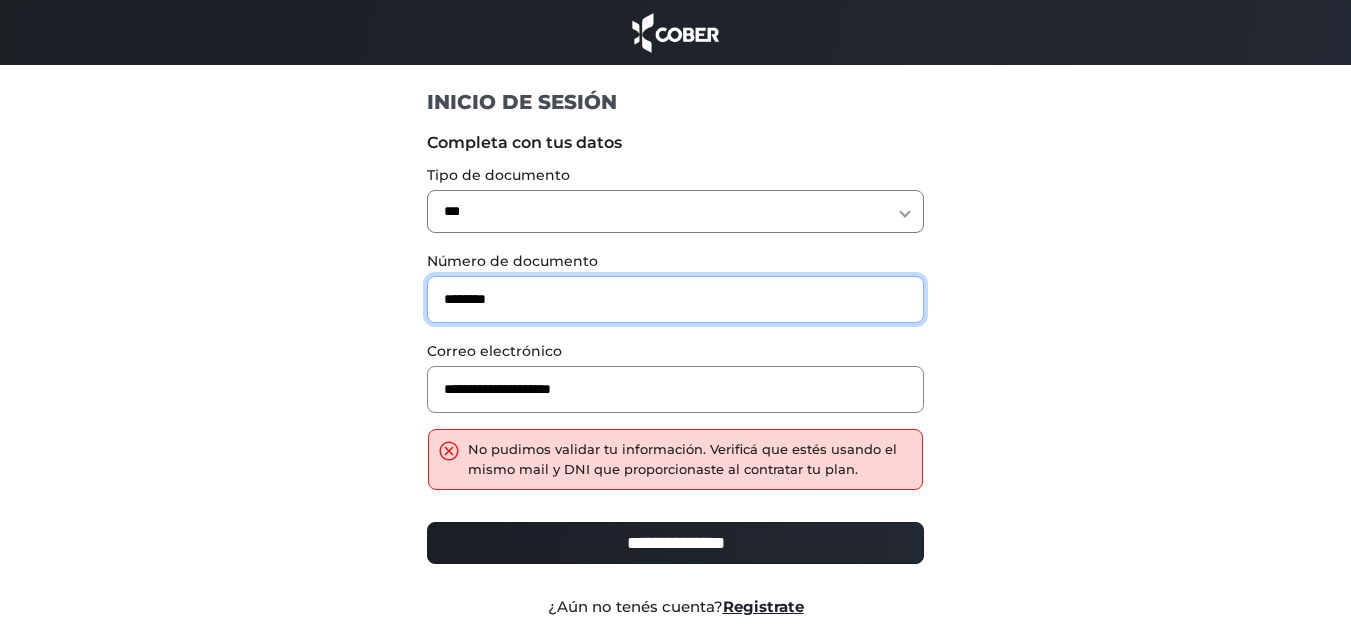 drag, startPoint x: 526, startPoint y: 297, endPoint x: 321, endPoint y: 297, distance: 205 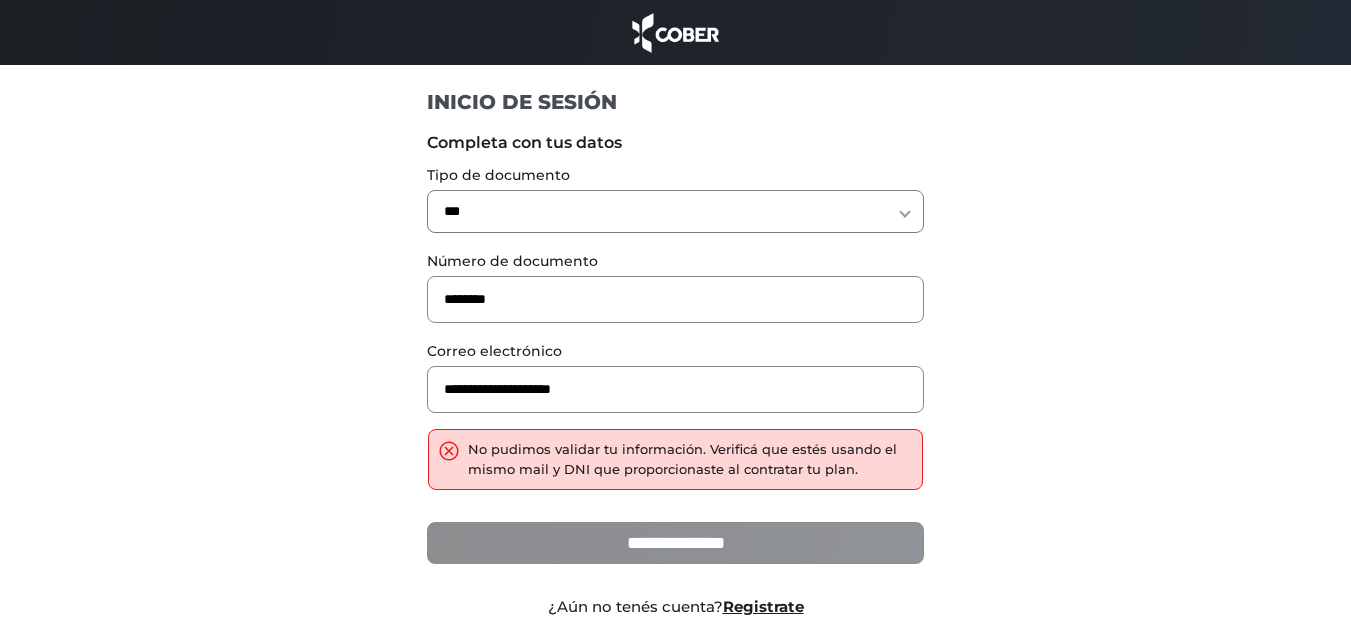 click on "**********" at bounding box center [675, 543] 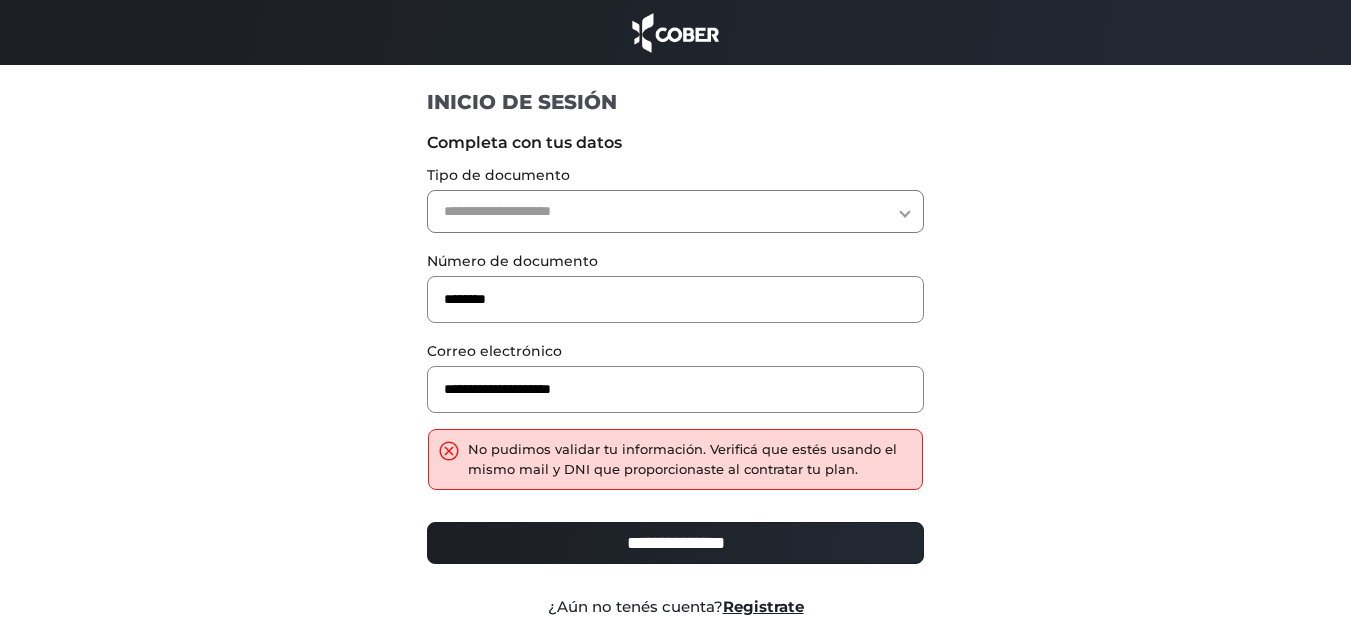 scroll, scrollTop: 0, scrollLeft: 0, axis: both 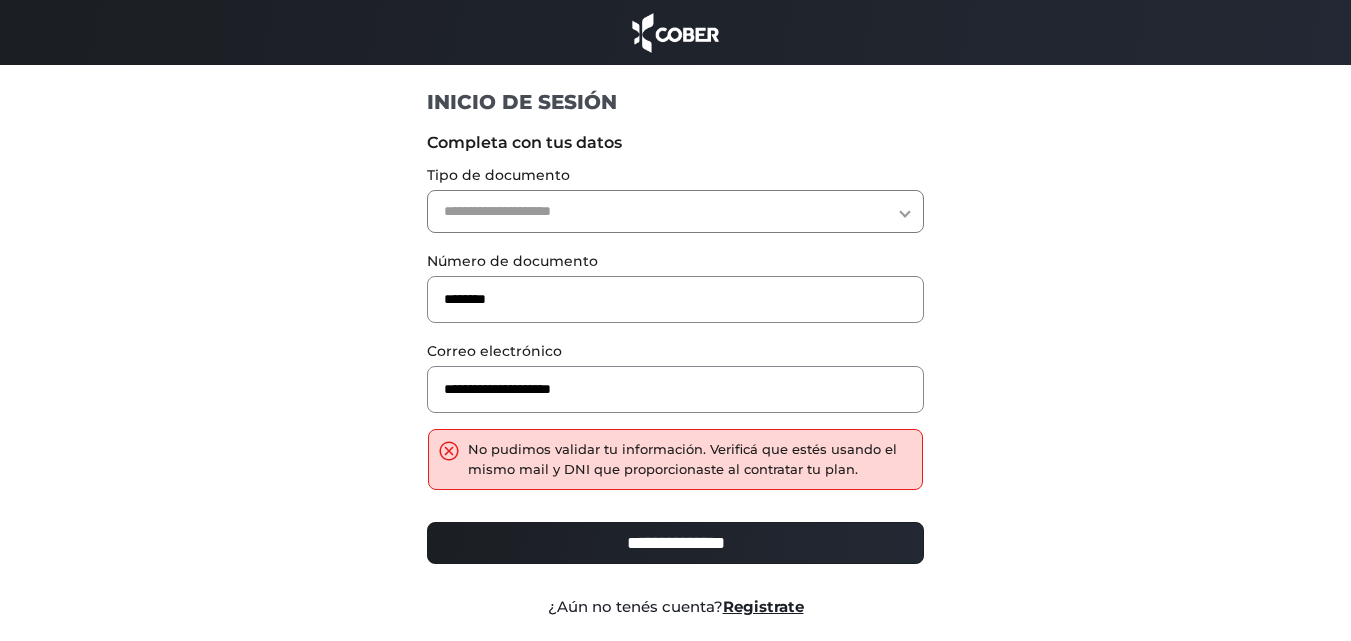 click on "**********" at bounding box center [675, 211] 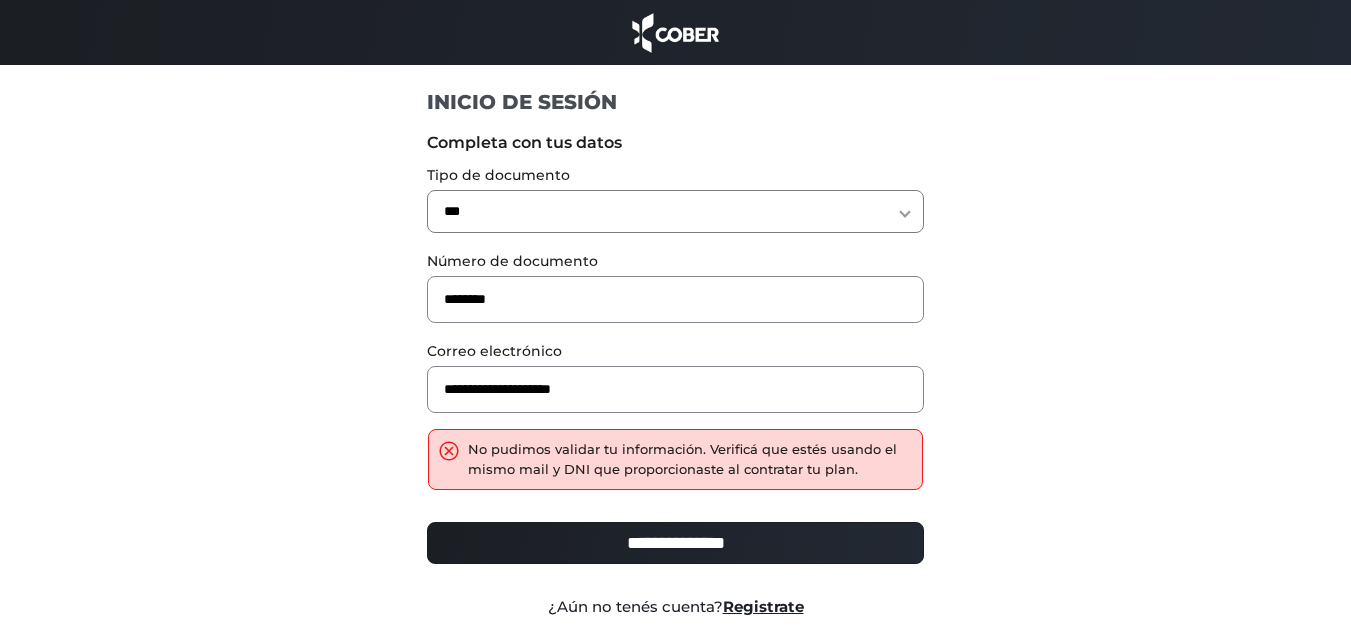 click on "**********" at bounding box center (675, 211) 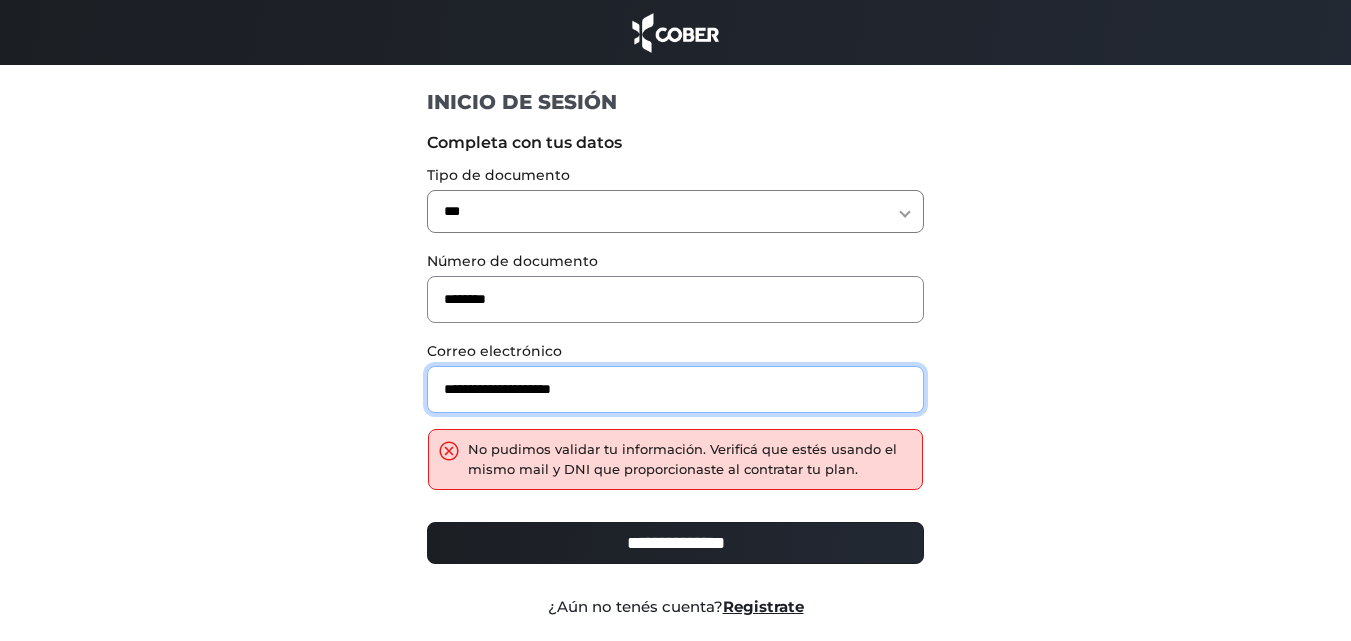 drag, startPoint x: 632, startPoint y: 392, endPoint x: 137, endPoint y: 386, distance: 495.03638 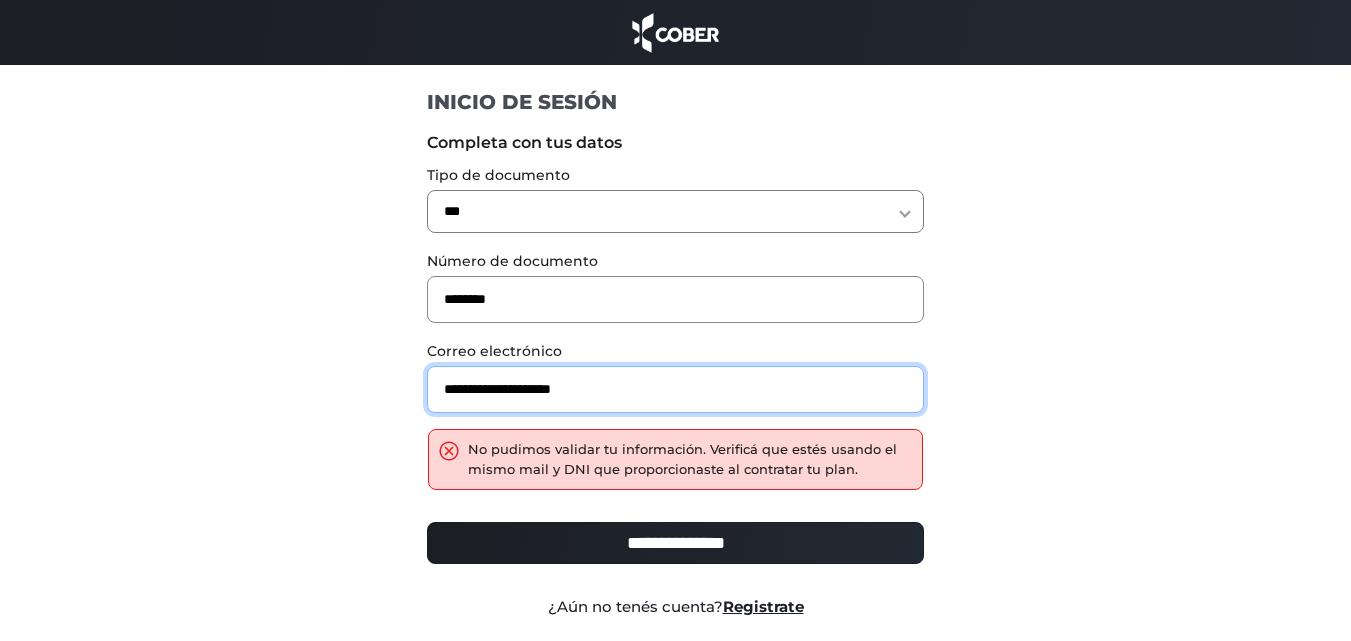 type on "**********" 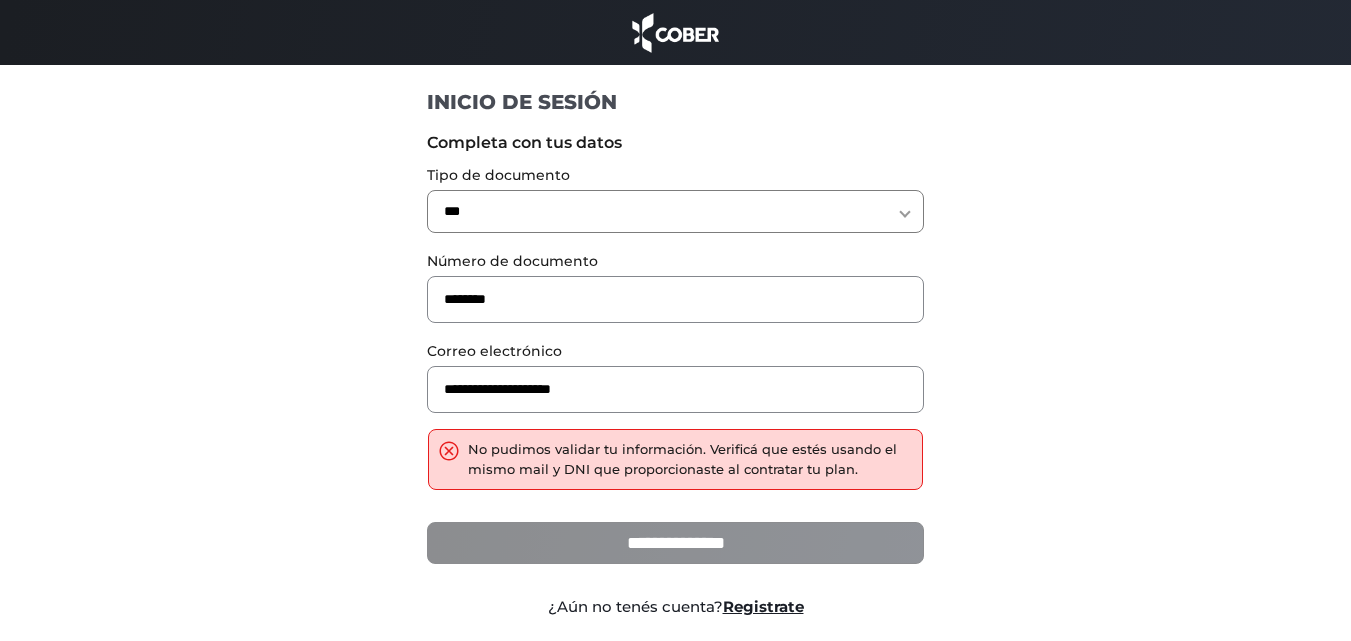 click on "**********" at bounding box center [675, 543] 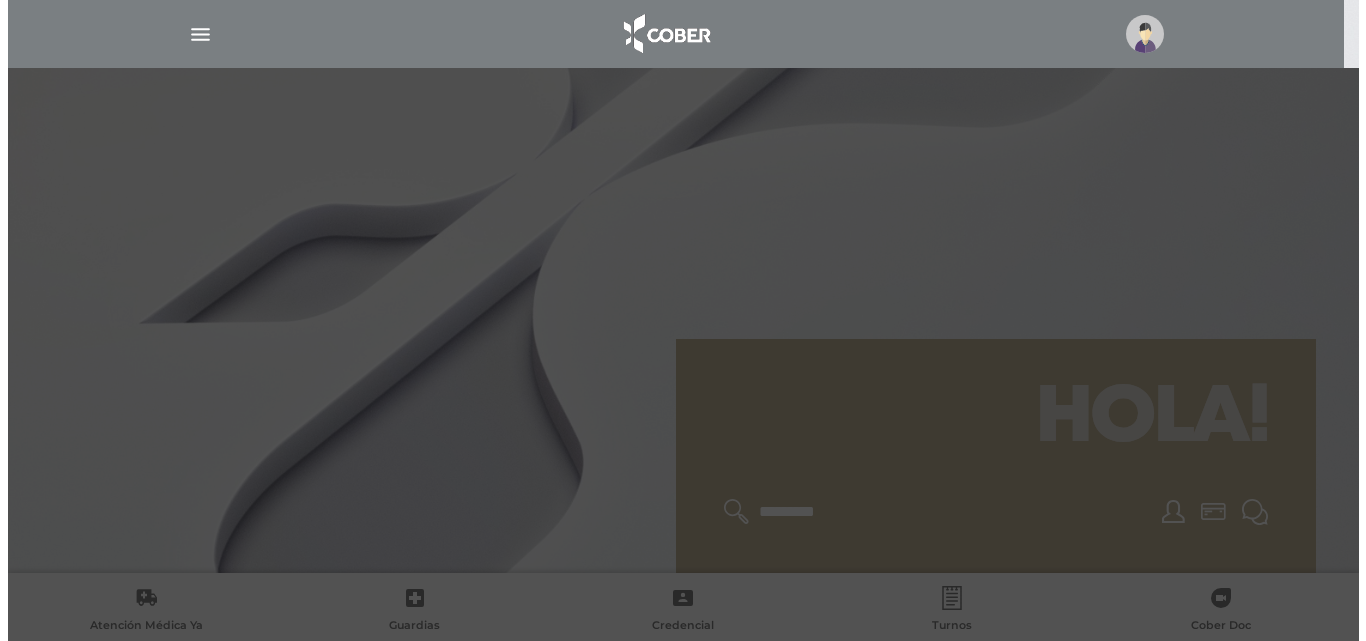 scroll, scrollTop: 0, scrollLeft: 0, axis: both 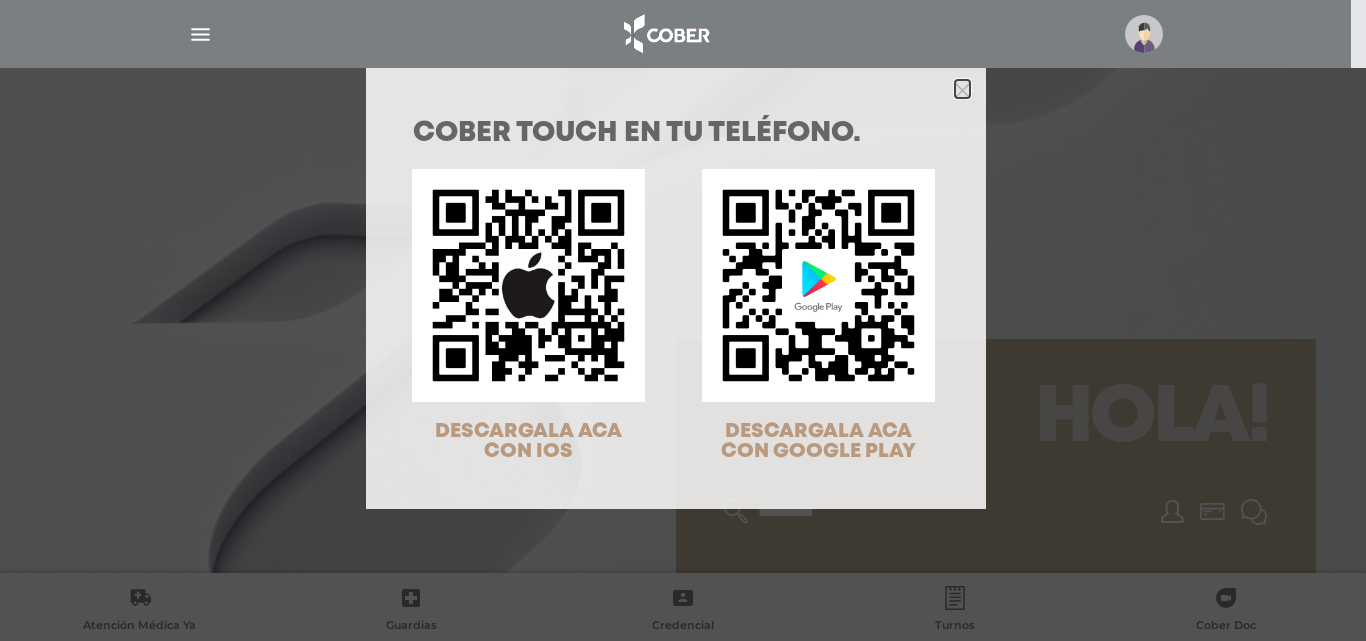 click 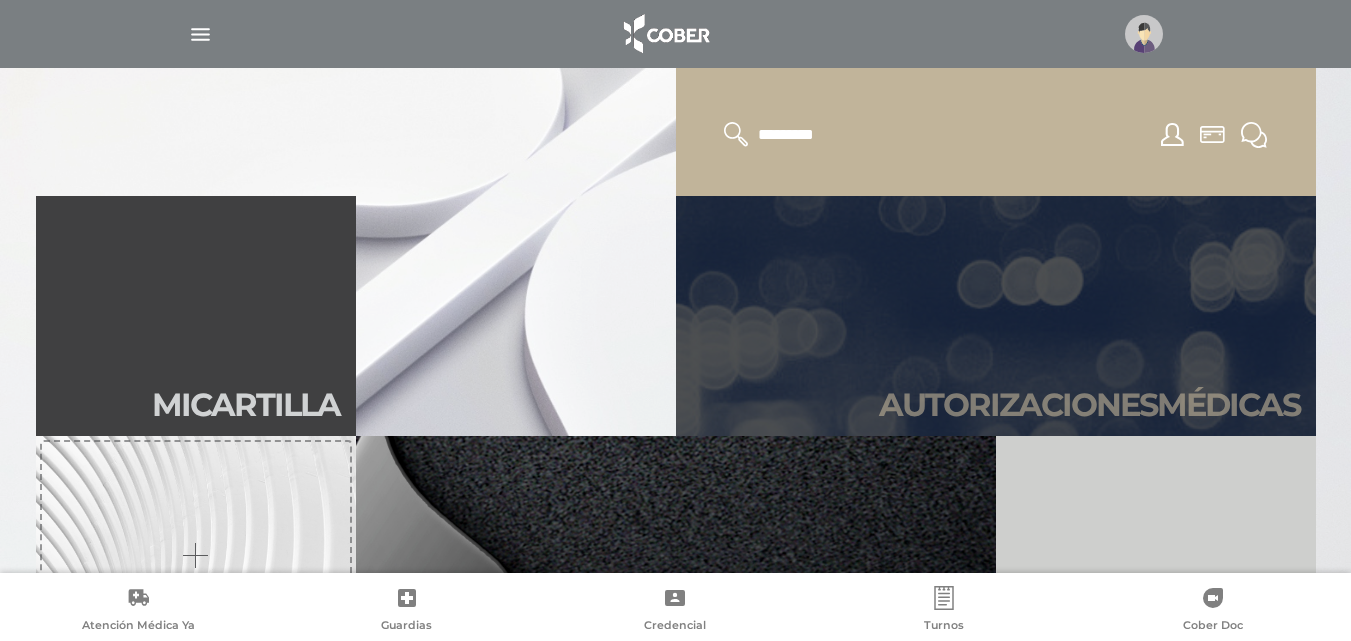 scroll, scrollTop: 400, scrollLeft: 0, axis: vertical 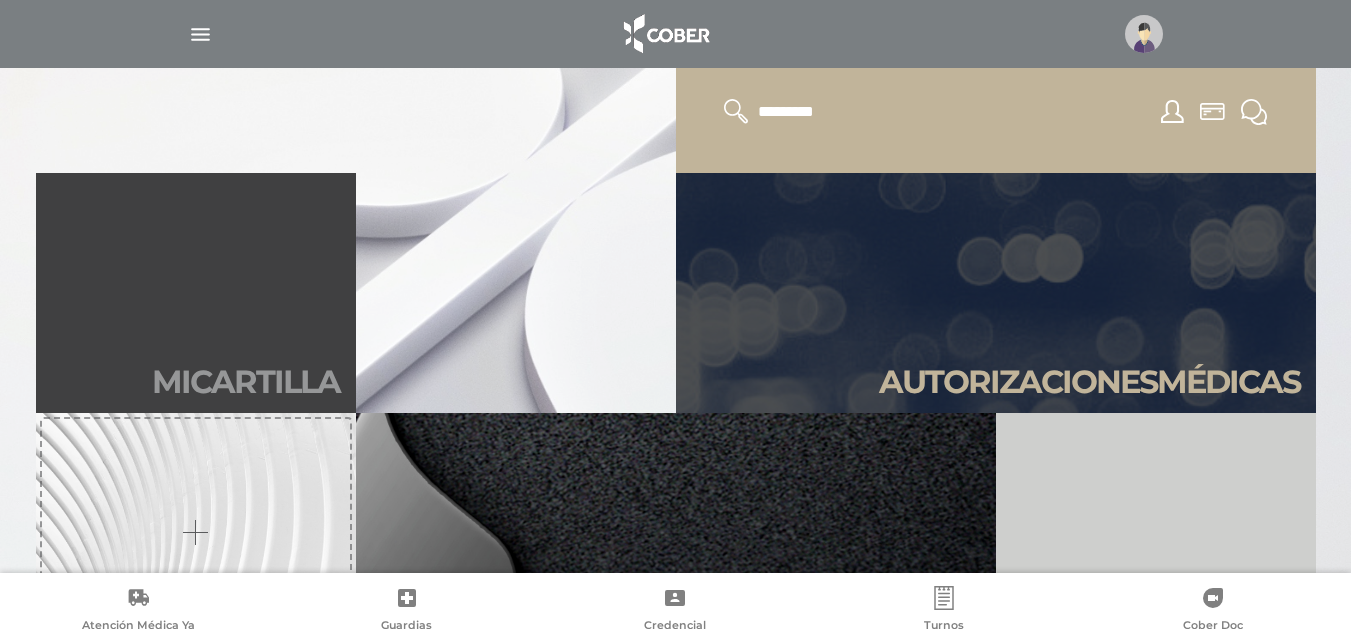 click on "Mi  car tilla" at bounding box center (196, 293) 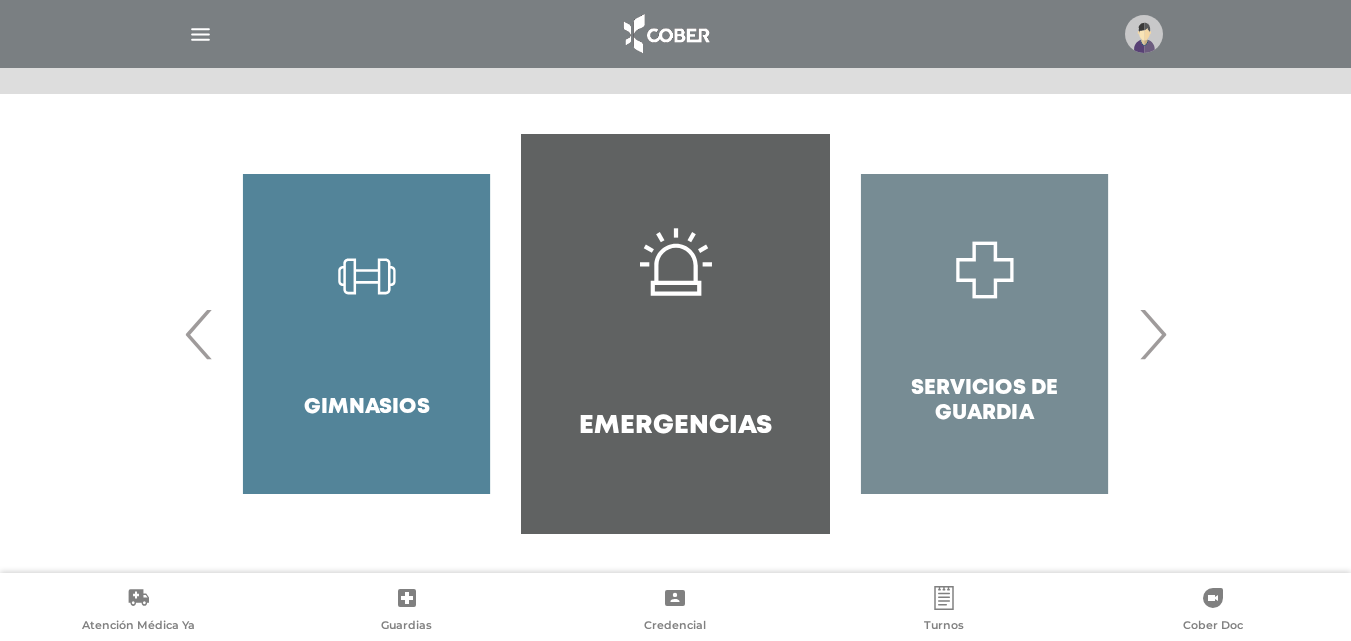 scroll, scrollTop: 386, scrollLeft: 0, axis: vertical 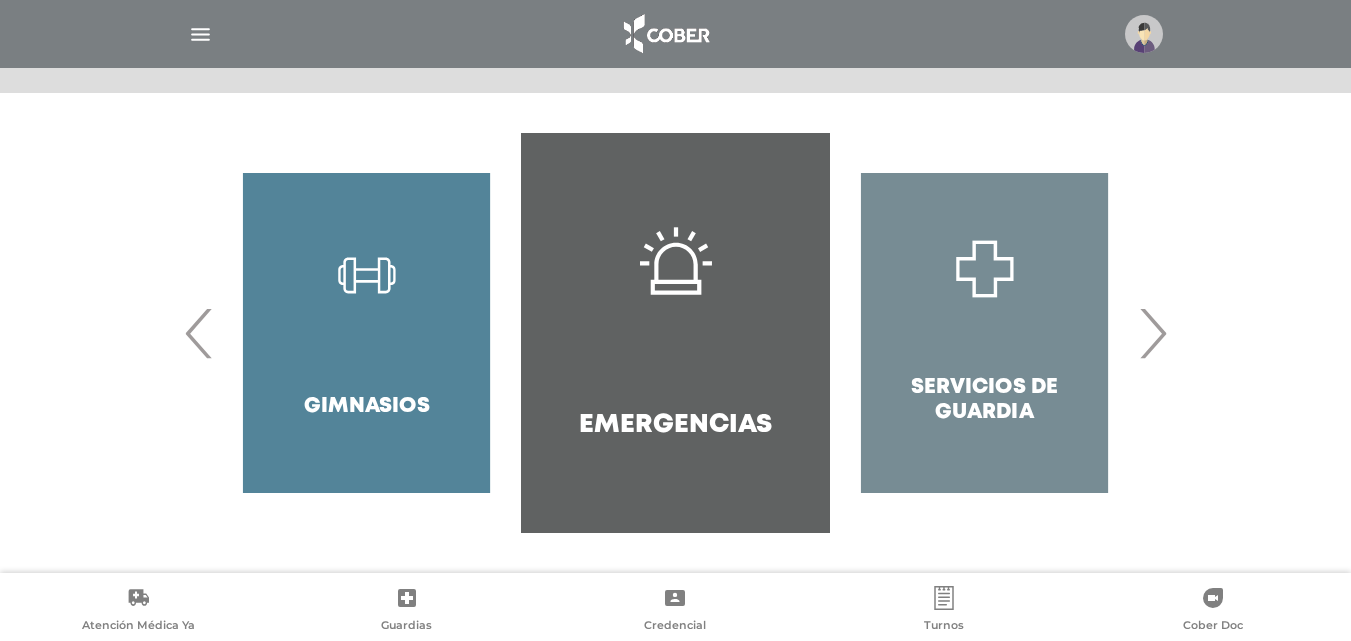 click on "›" at bounding box center [1152, 333] 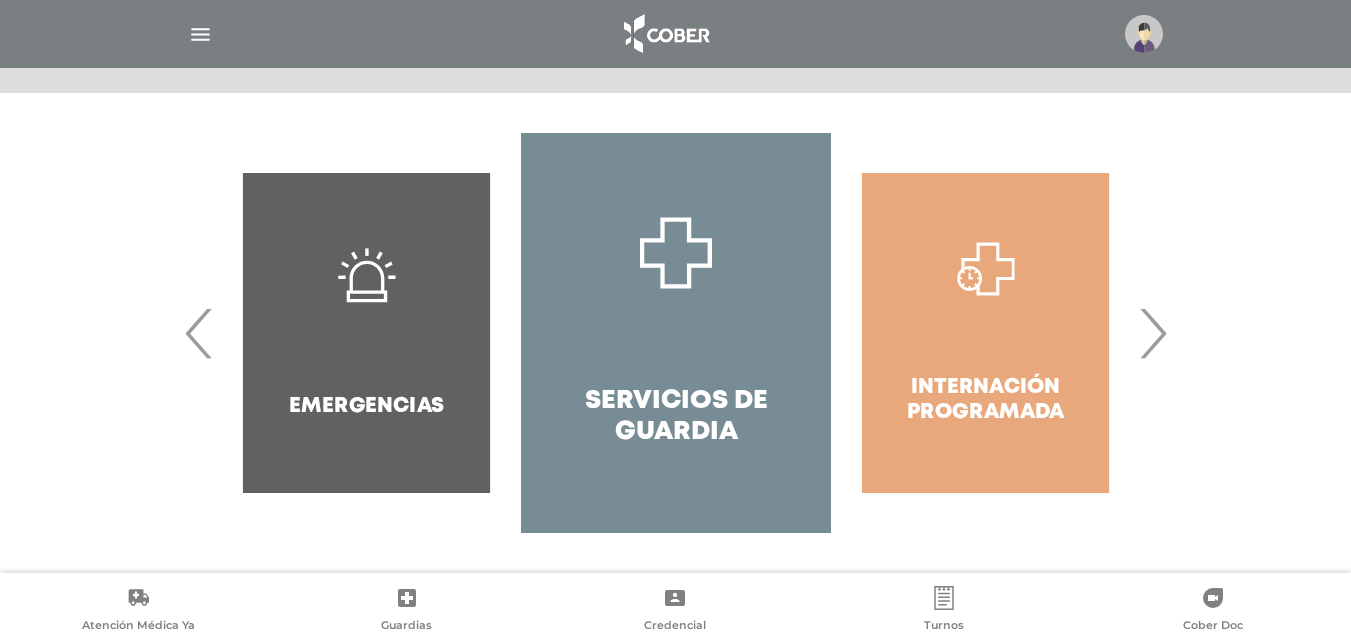click on "›" at bounding box center [1152, 333] 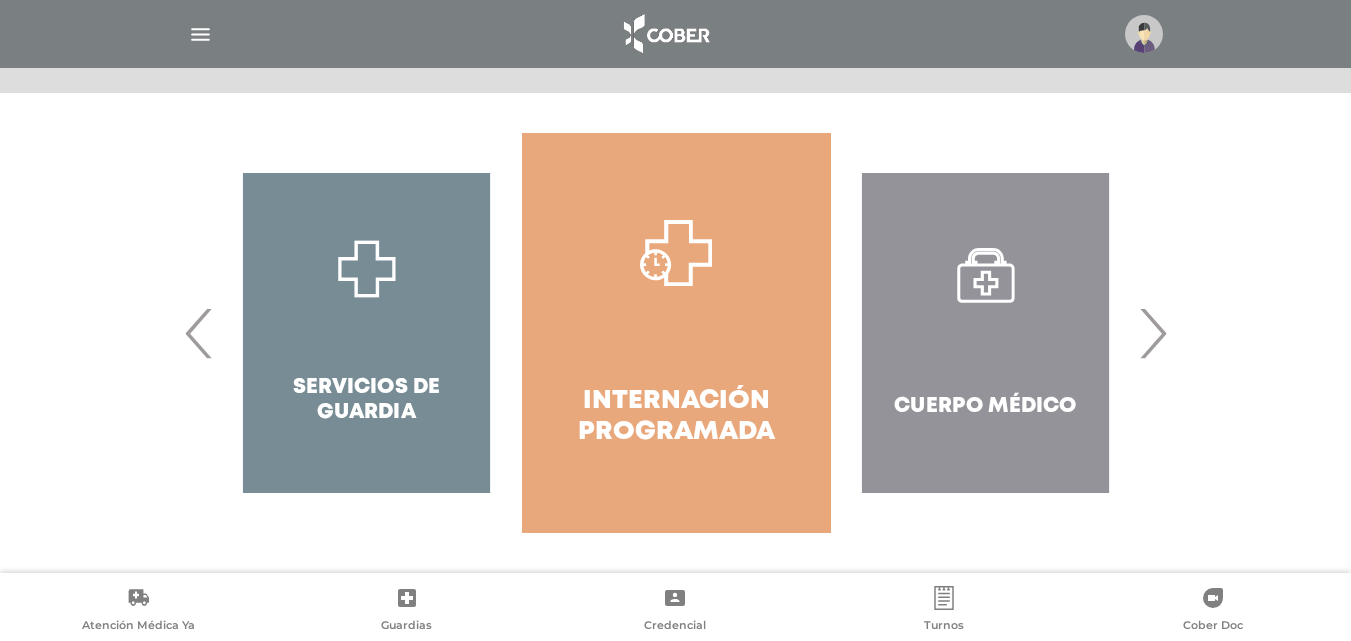 click on "›" at bounding box center [1152, 333] 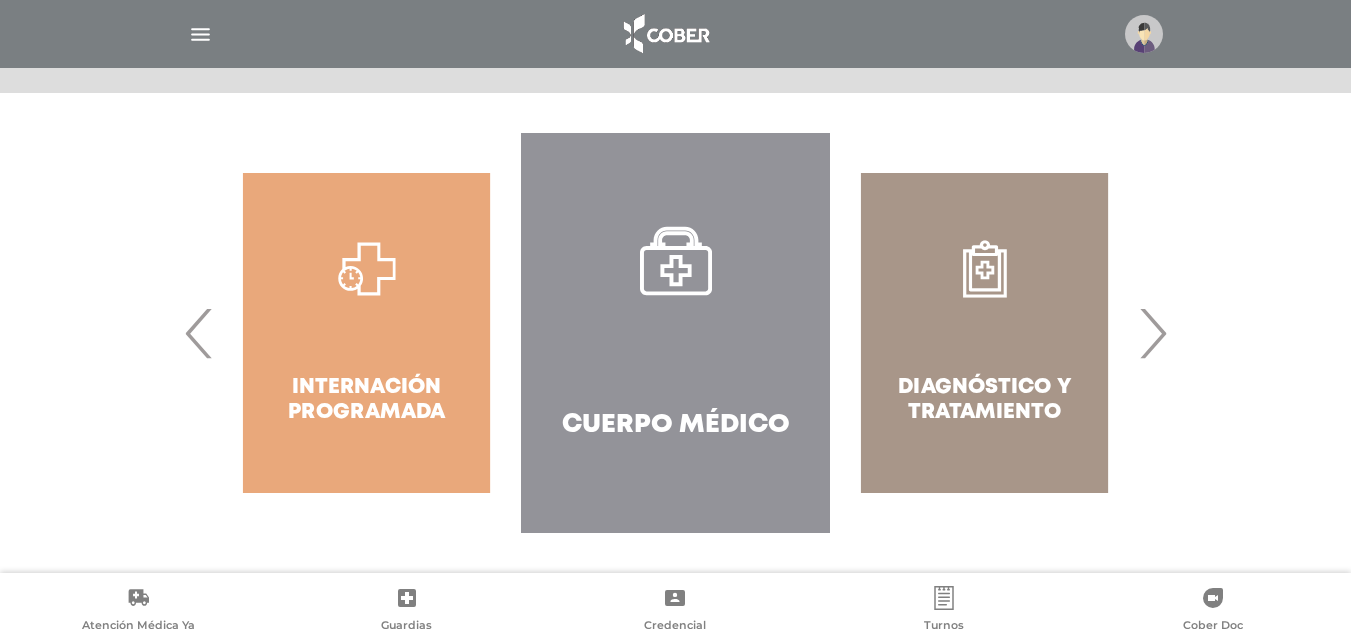 click on "›" at bounding box center (1152, 333) 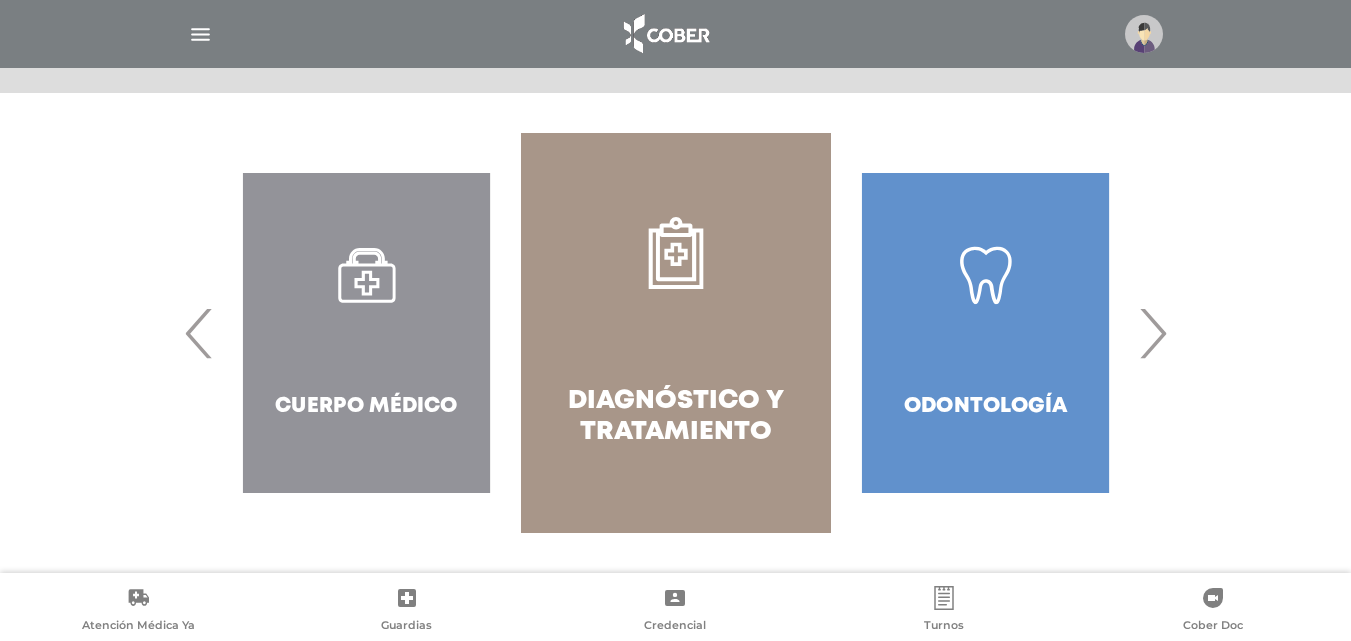 click on "Diagnóstico y Tratamiento" at bounding box center (675, 417) 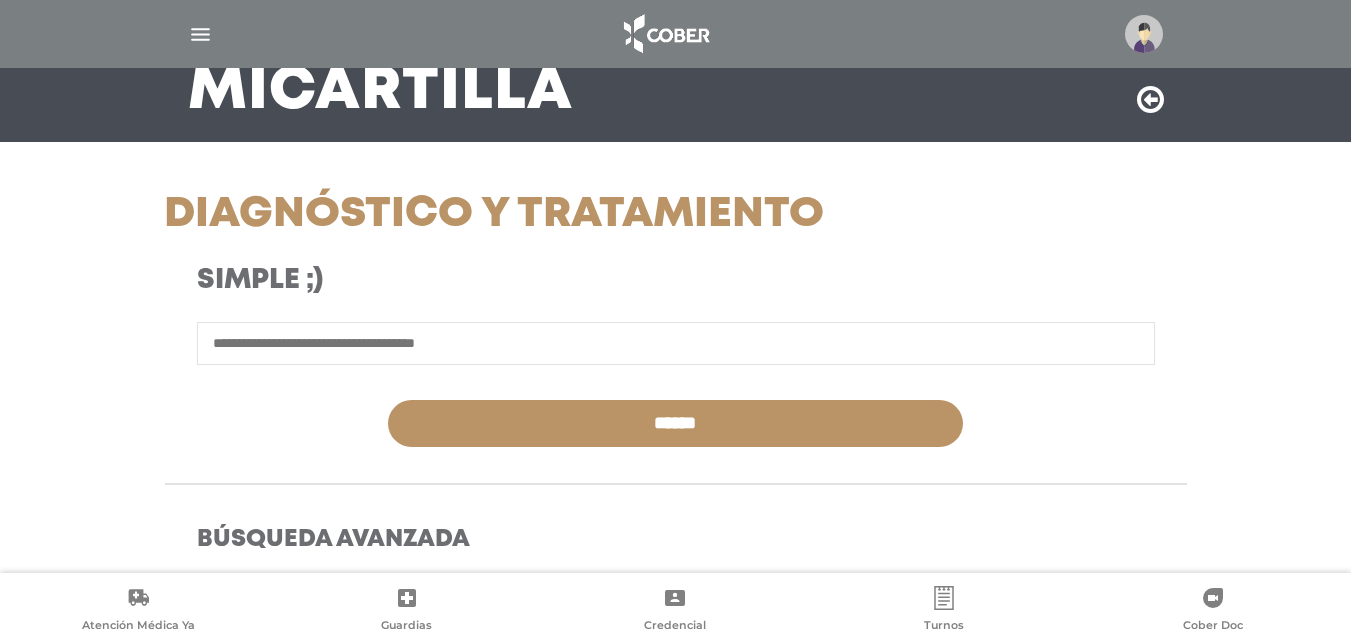 scroll, scrollTop: 400, scrollLeft: 0, axis: vertical 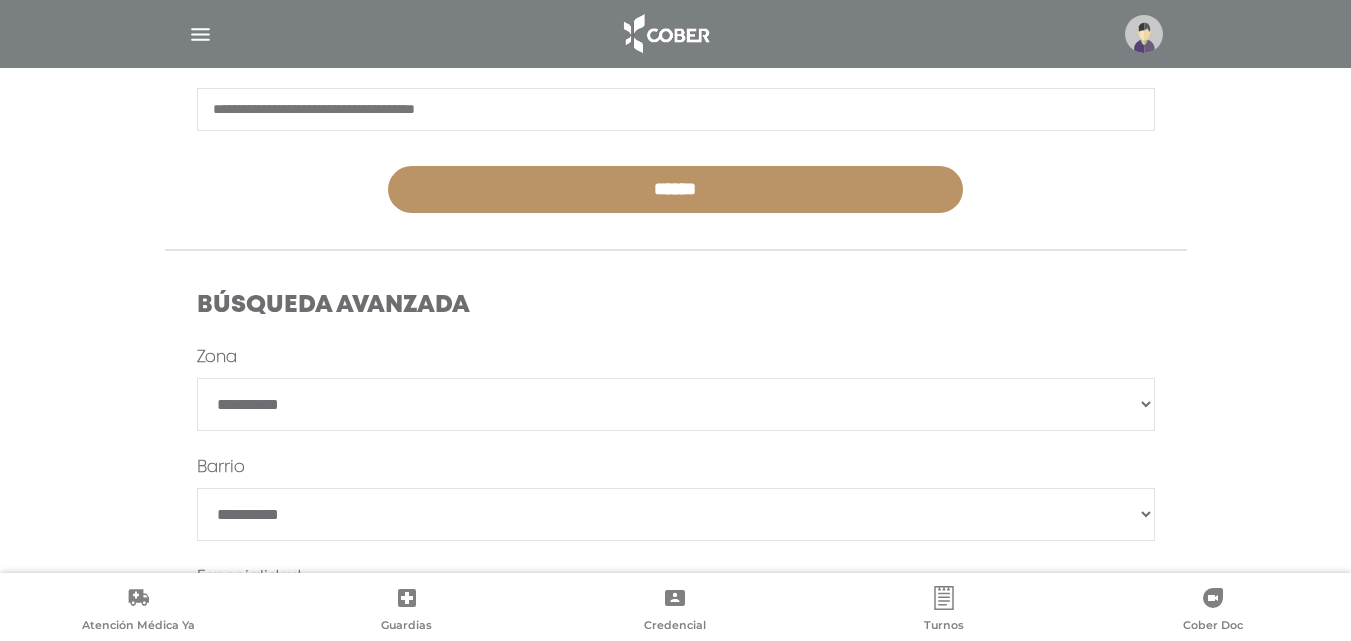 click on "**********" at bounding box center (676, 404) 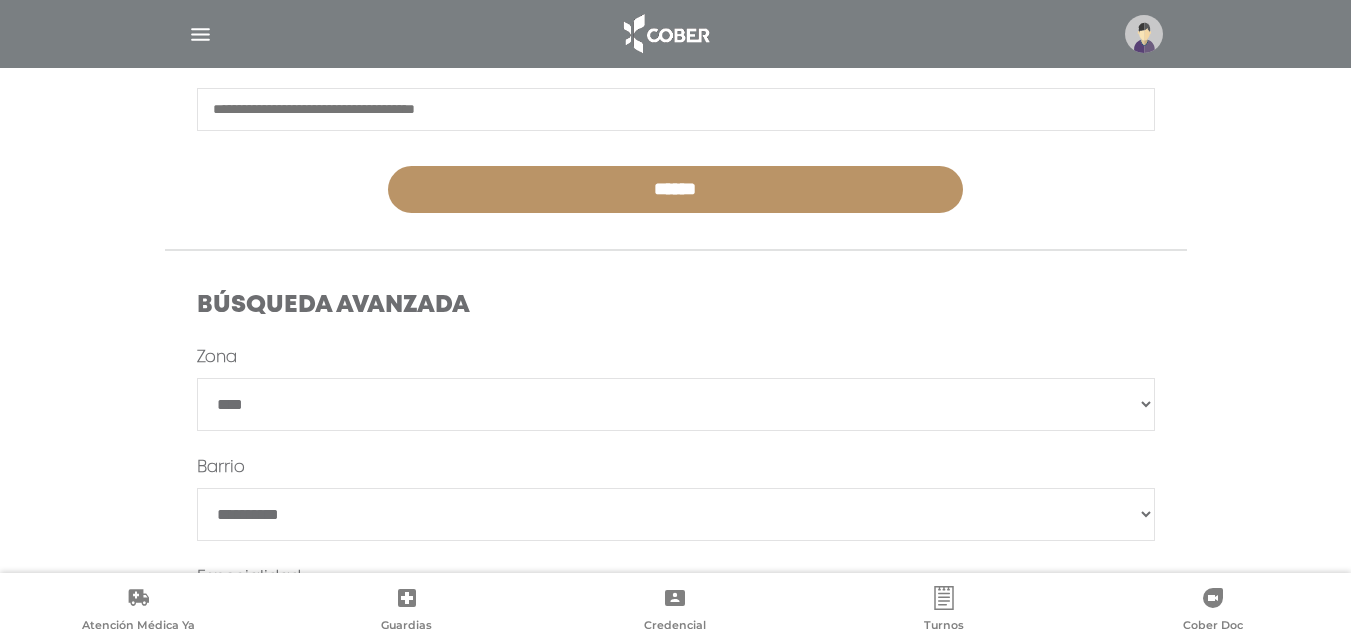 click on "**********" at bounding box center [676, 404] 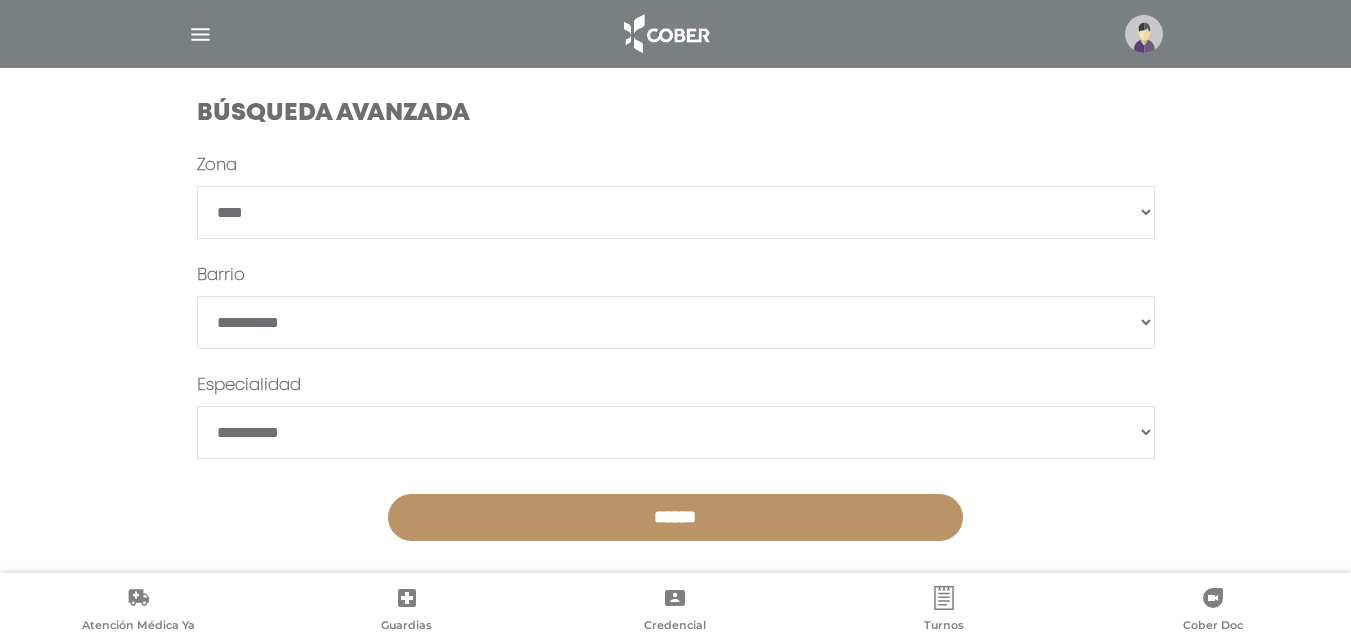 scroll, scrollTop: 600, scrollLeft: 0, axis: vertical 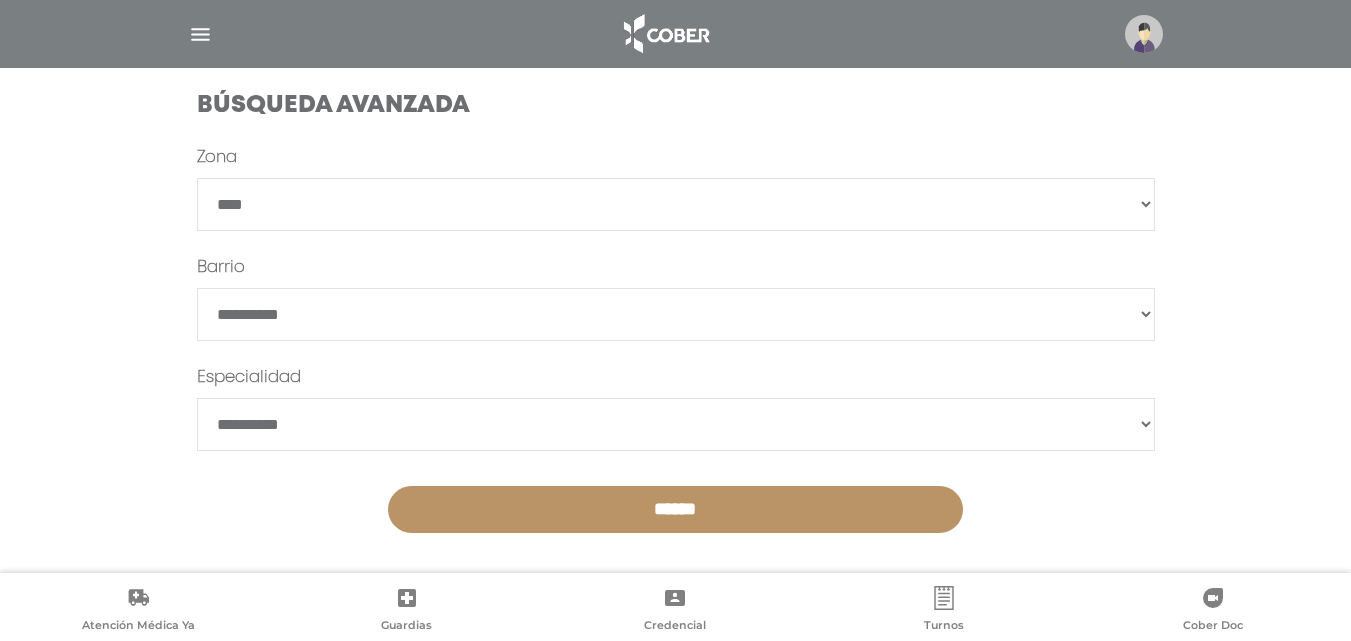click on "**********" at bounding box center (676, 424) 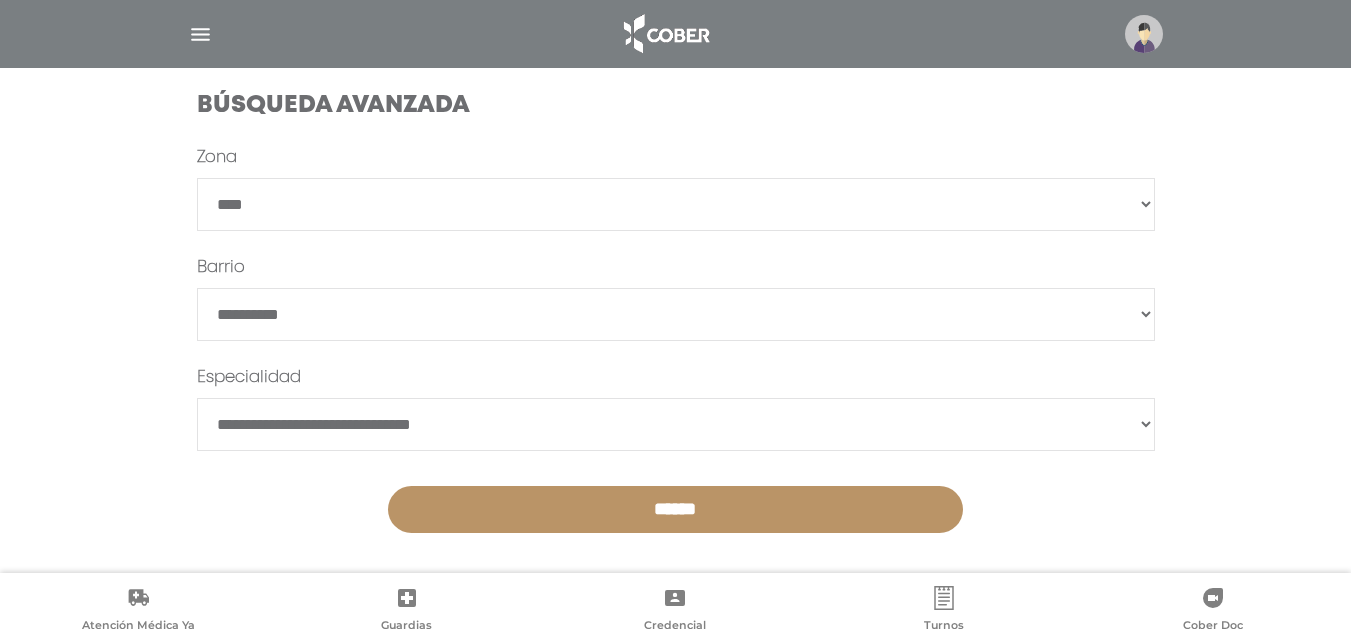 click on "**********" at bounding box center (676, 424) 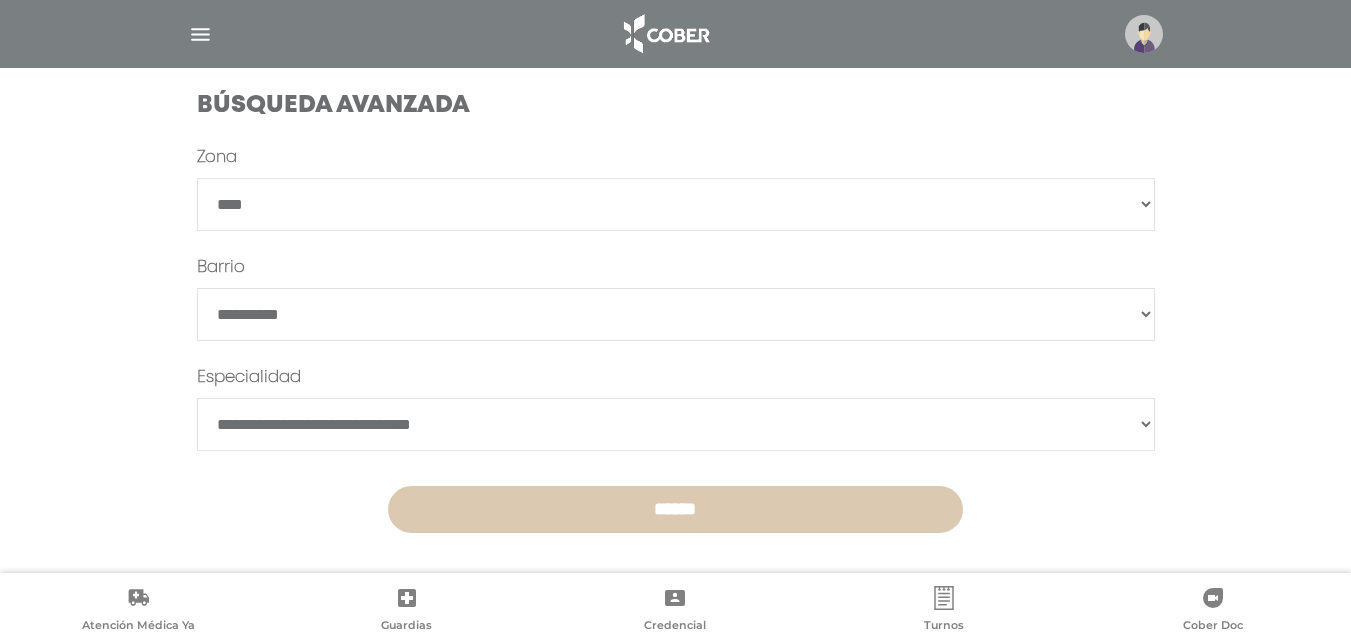 click on "******" at bounding box center (675, 509) 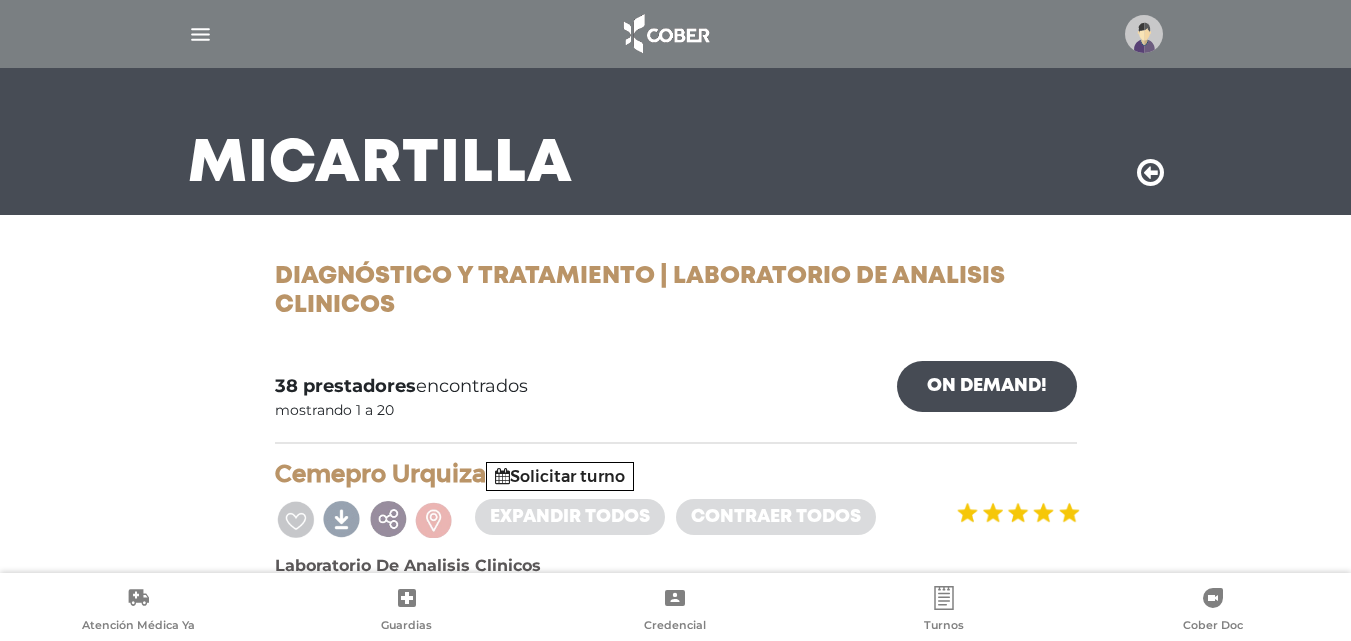 scroll, scrollTop: 0, scrollLeft: 0, axis: both 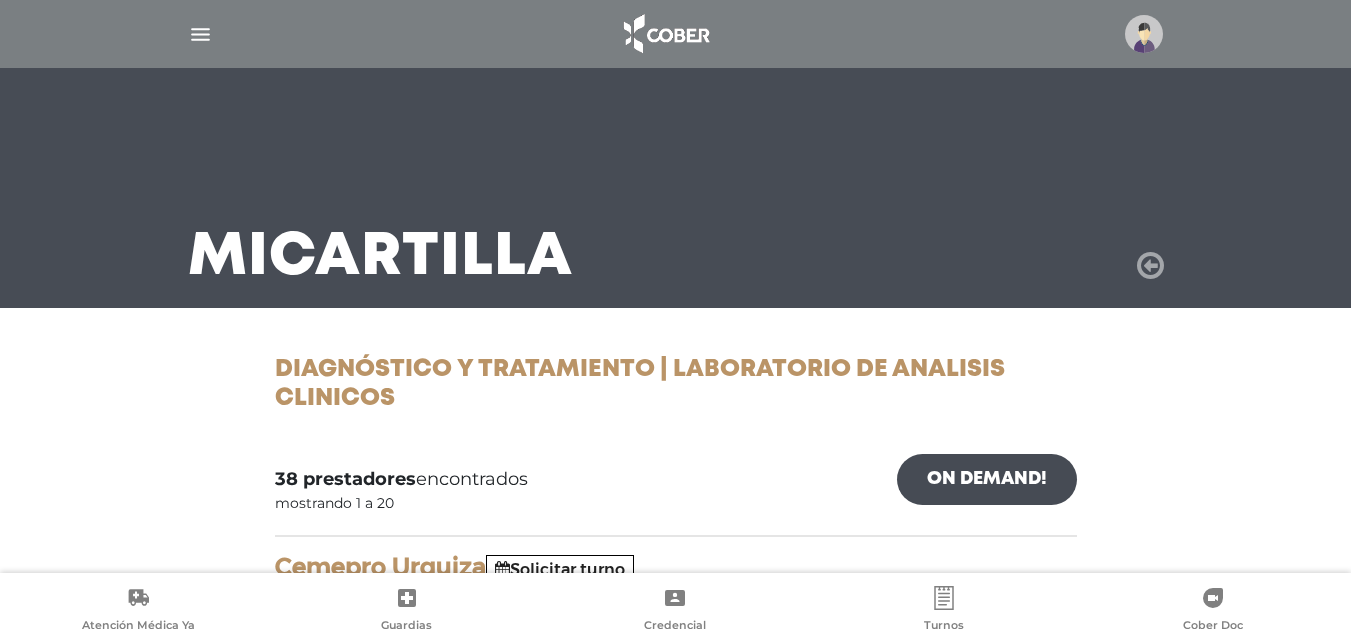 click at bounding box center (1150, 266) 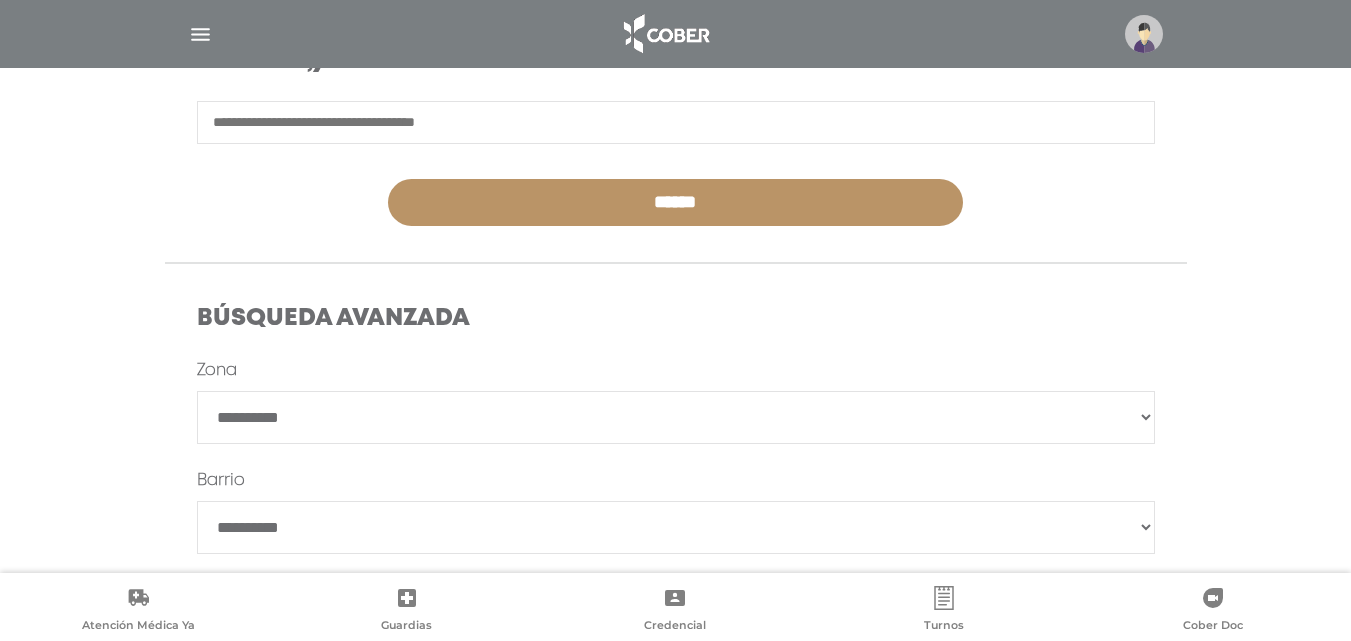 scroll, scrollTop: 500, scrollLeft: 0, axis: vertical 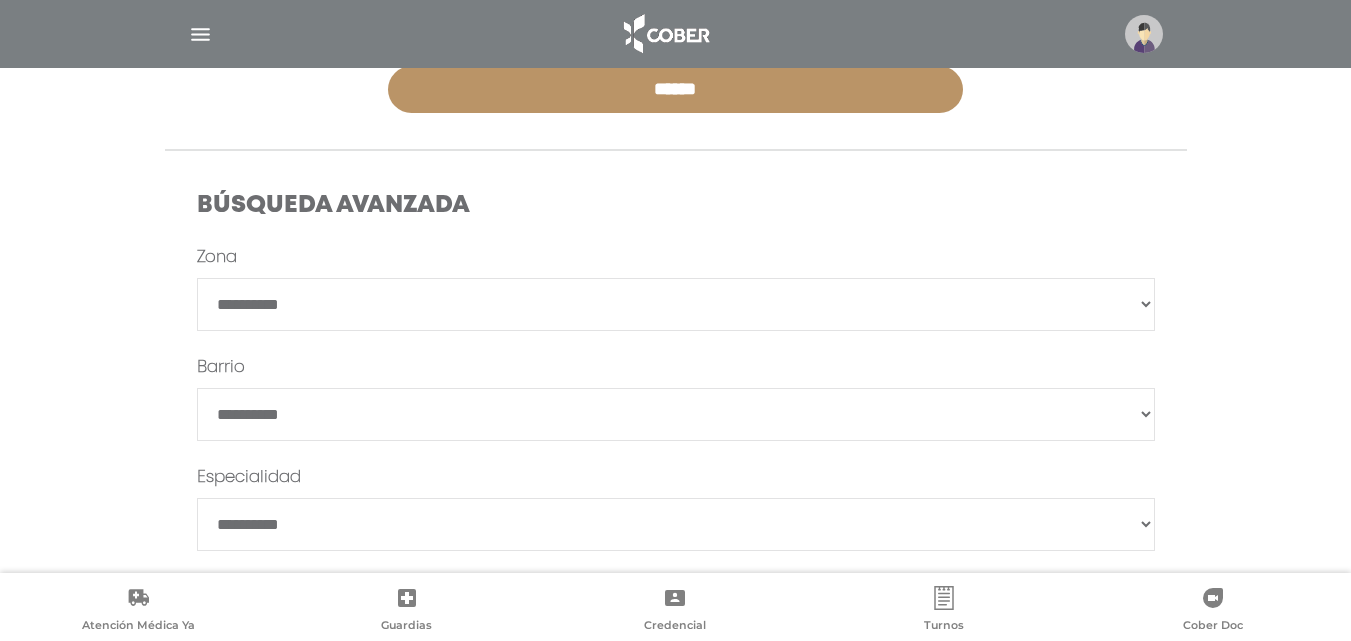 click on "**********" at bounding box center [676, 304] 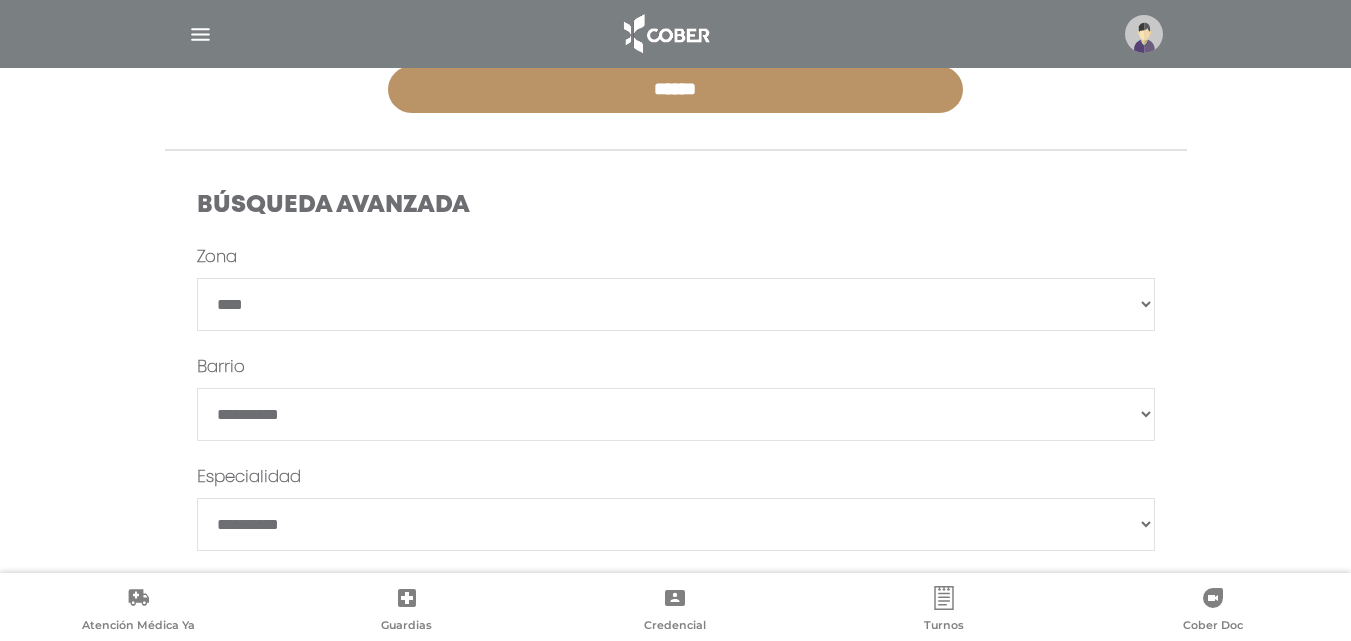 click on "**********" at bounding box center (676, 304) 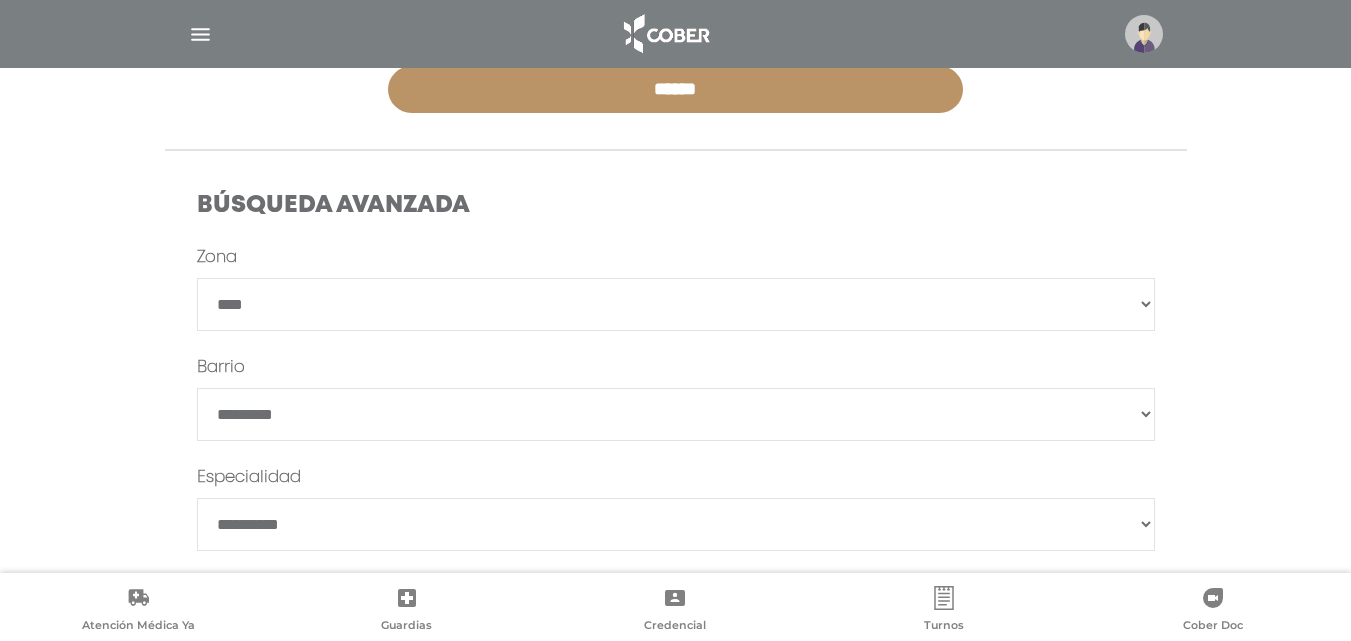 click on "*******" at bounding box center (676, 414) 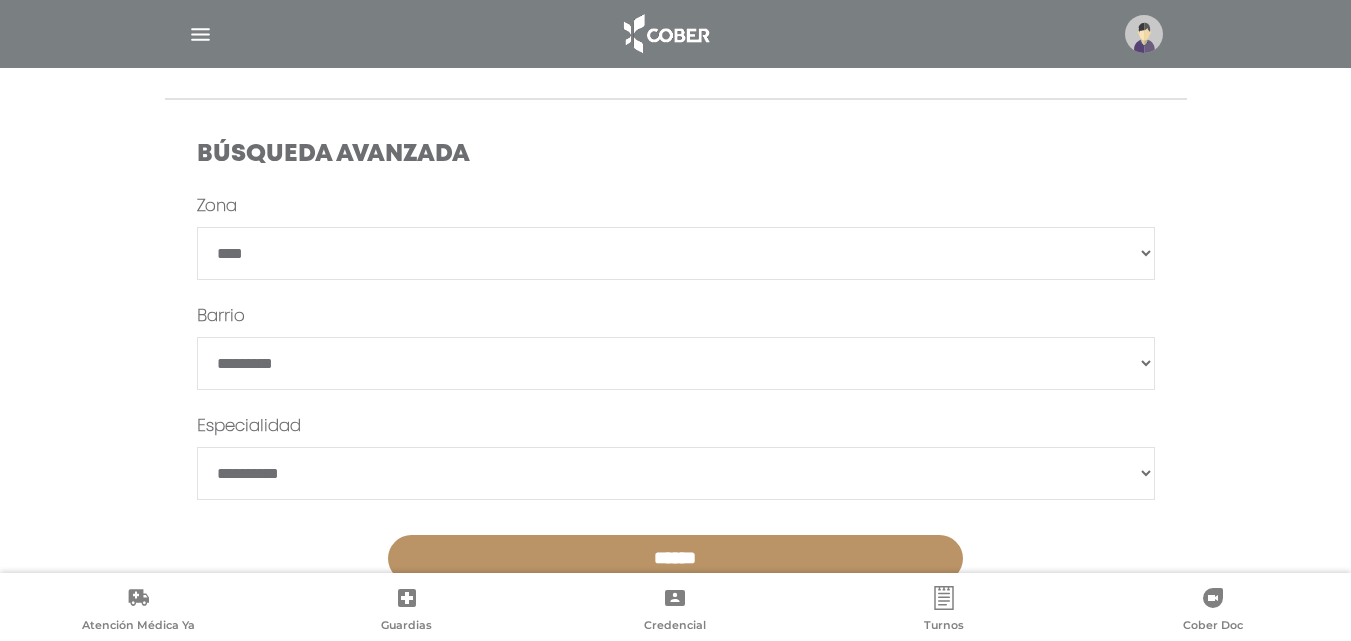 scroll, scrollTop: 600, scrollLeft: 0, axis: vertical 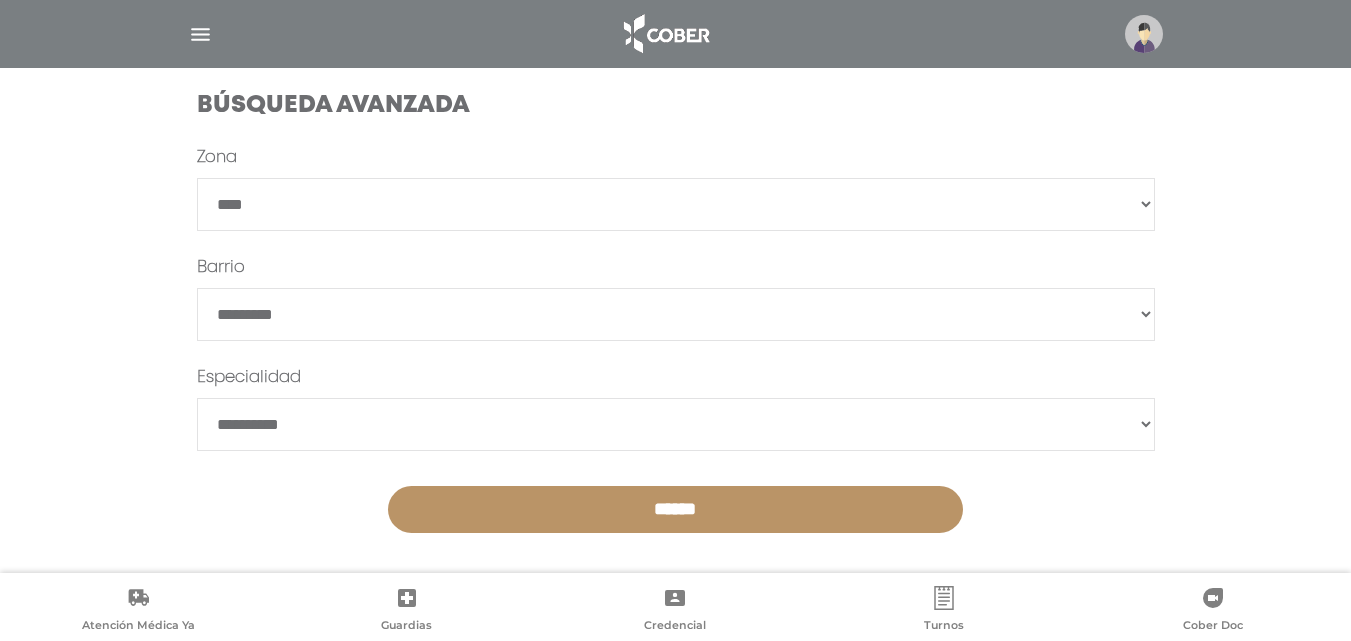 click on "**********" at bounding box center (676, 424) 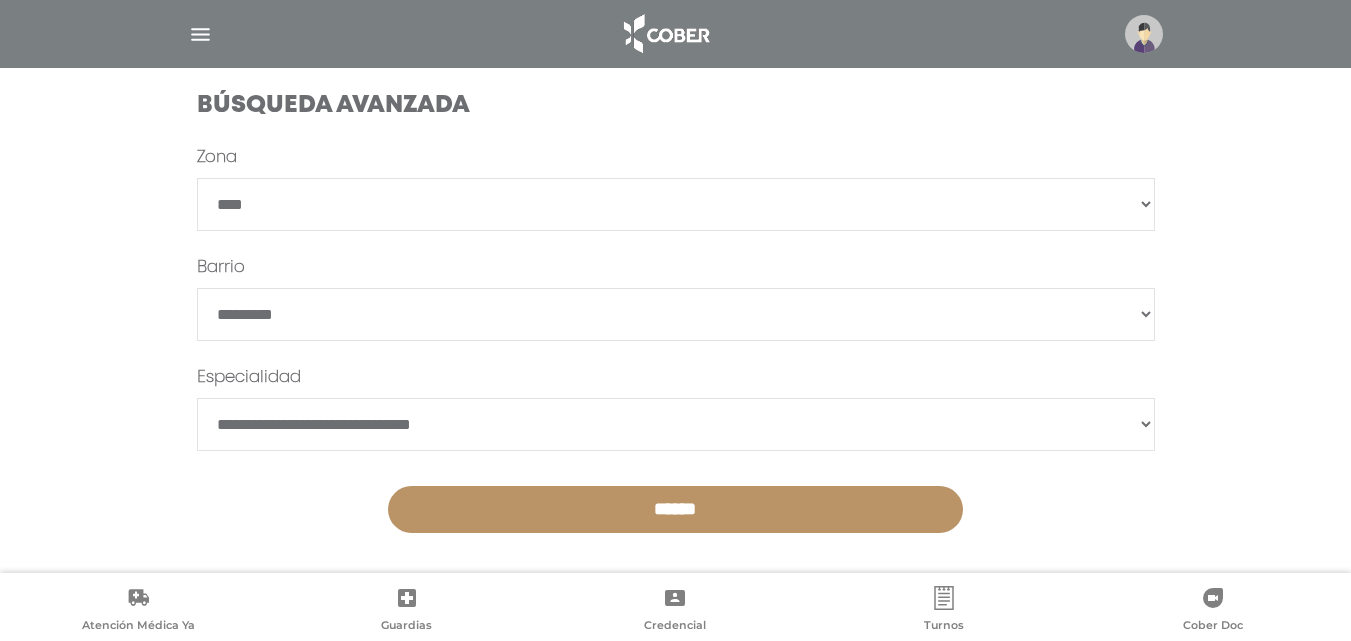 click on "**********" at bounding box center [676, 424] 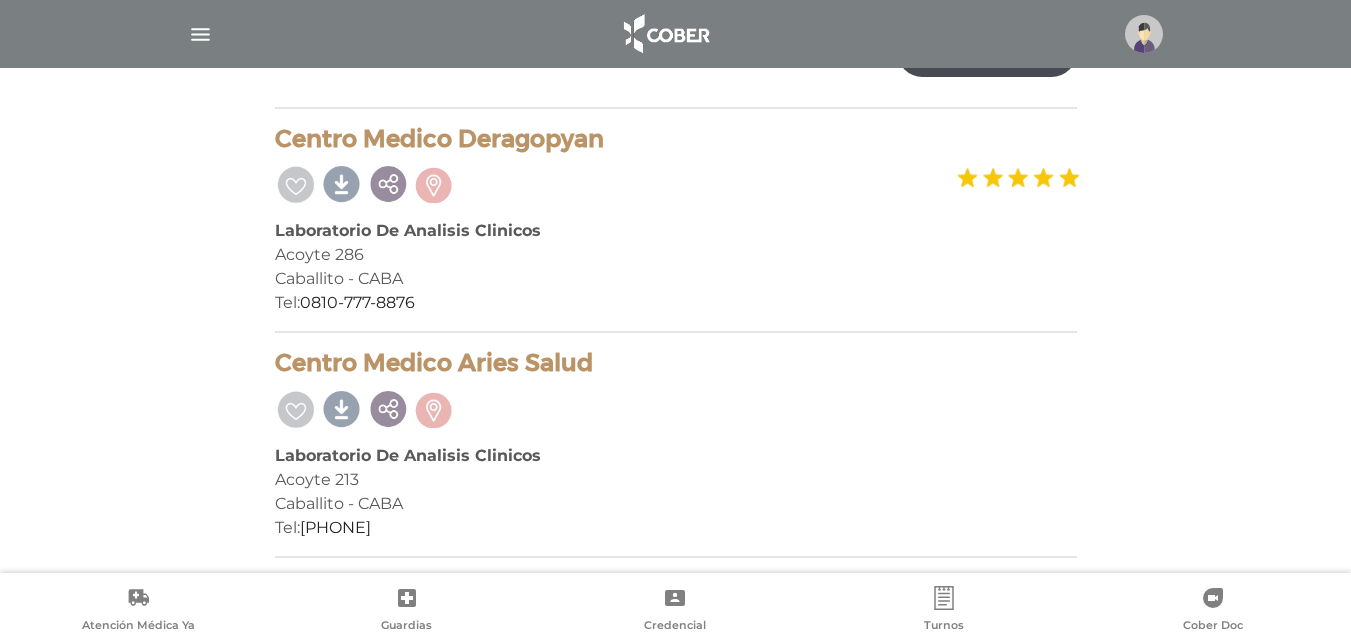scroll, scrollTop: 128, scrollLeft: 0, axis: vertical 